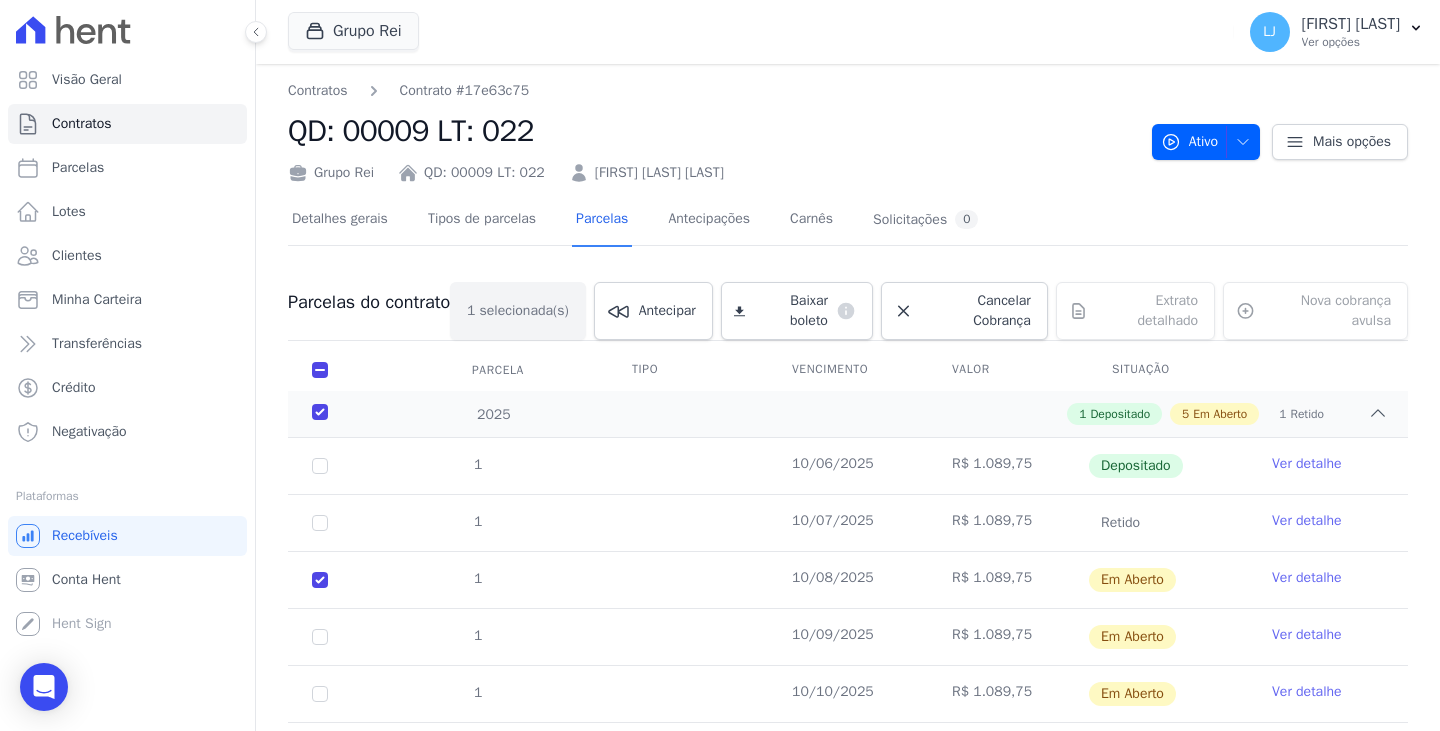 scroll, scrollTop: 0, scrollLeft: 0, axis: both 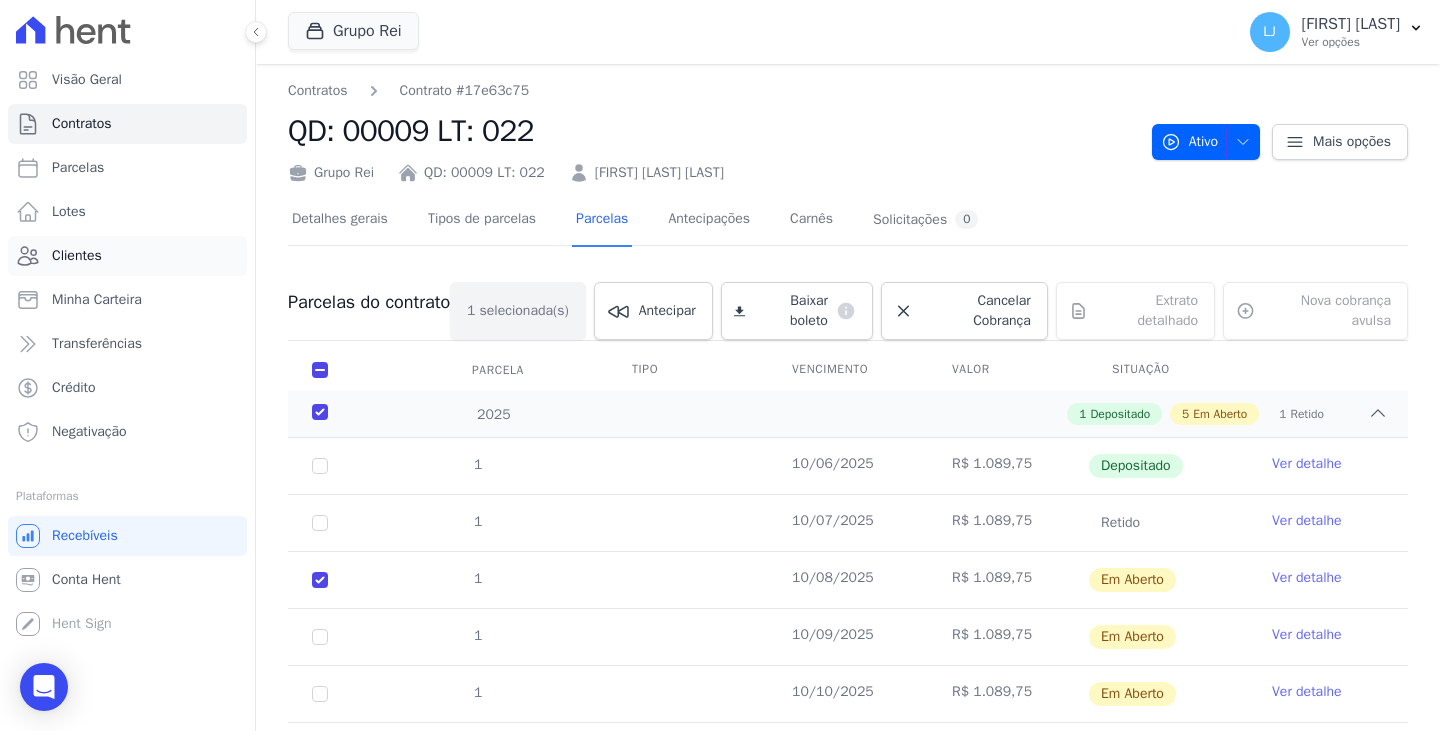 click on "Clientes" at bounding box center [127, 256] 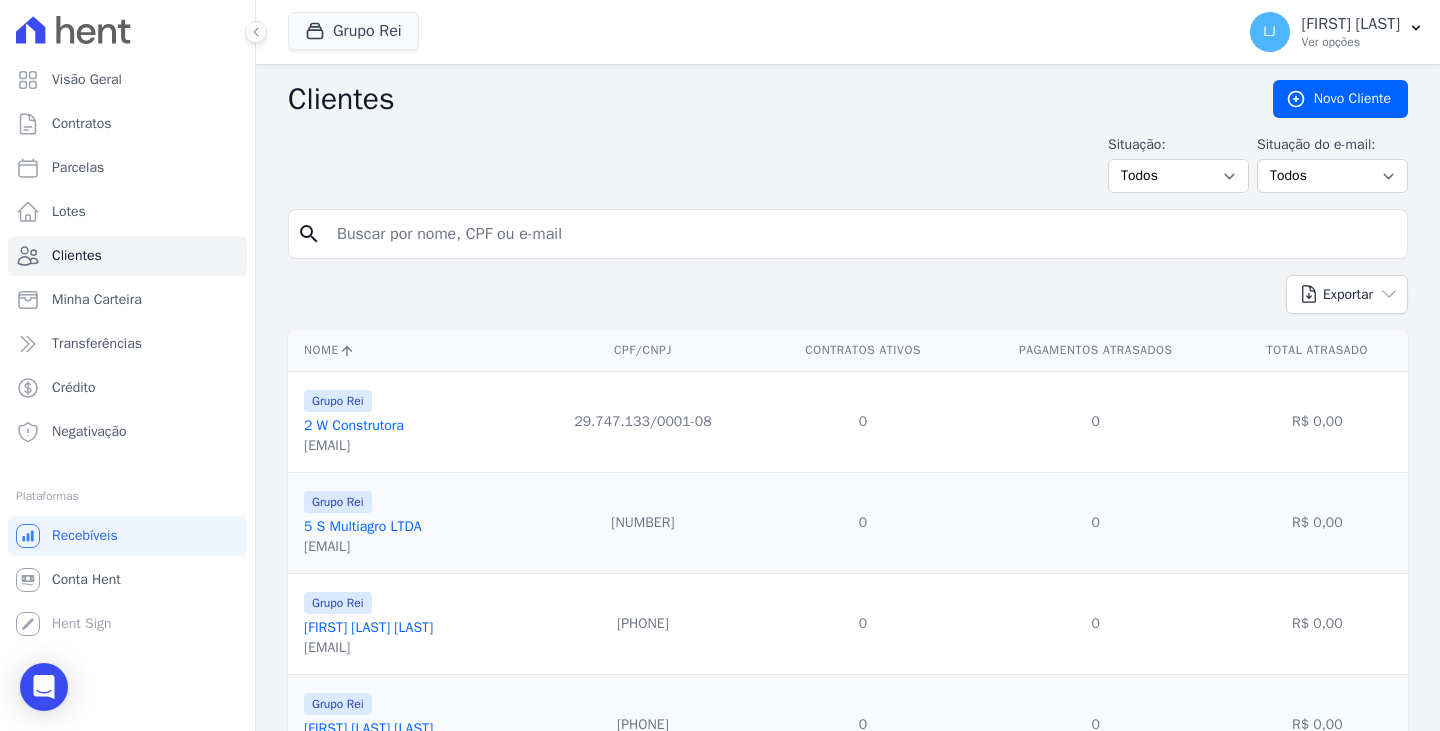 click at bounding box center [862, 234] 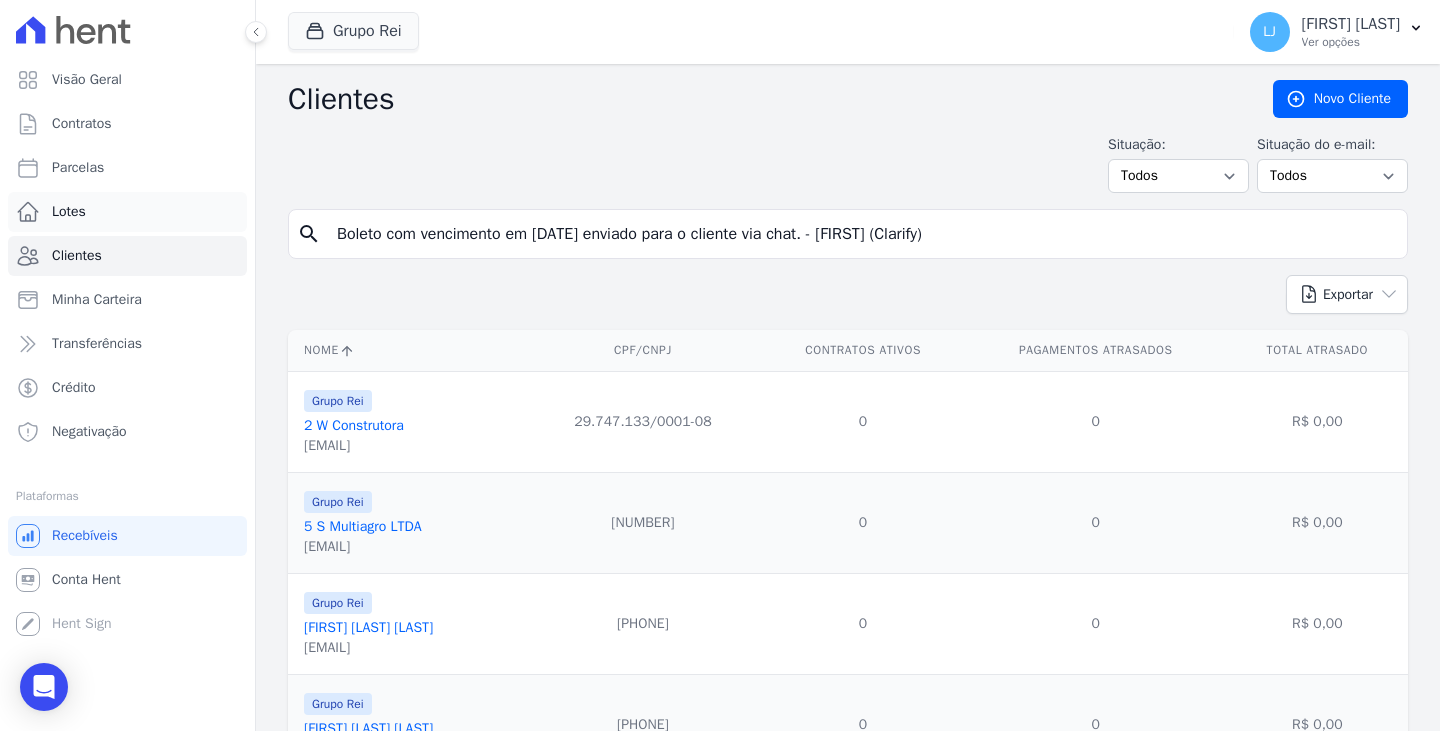 drag, startPoint x: 632, startPoint y: 232, endPoint x: 229, endPoint y: 209, distance: 403.6558 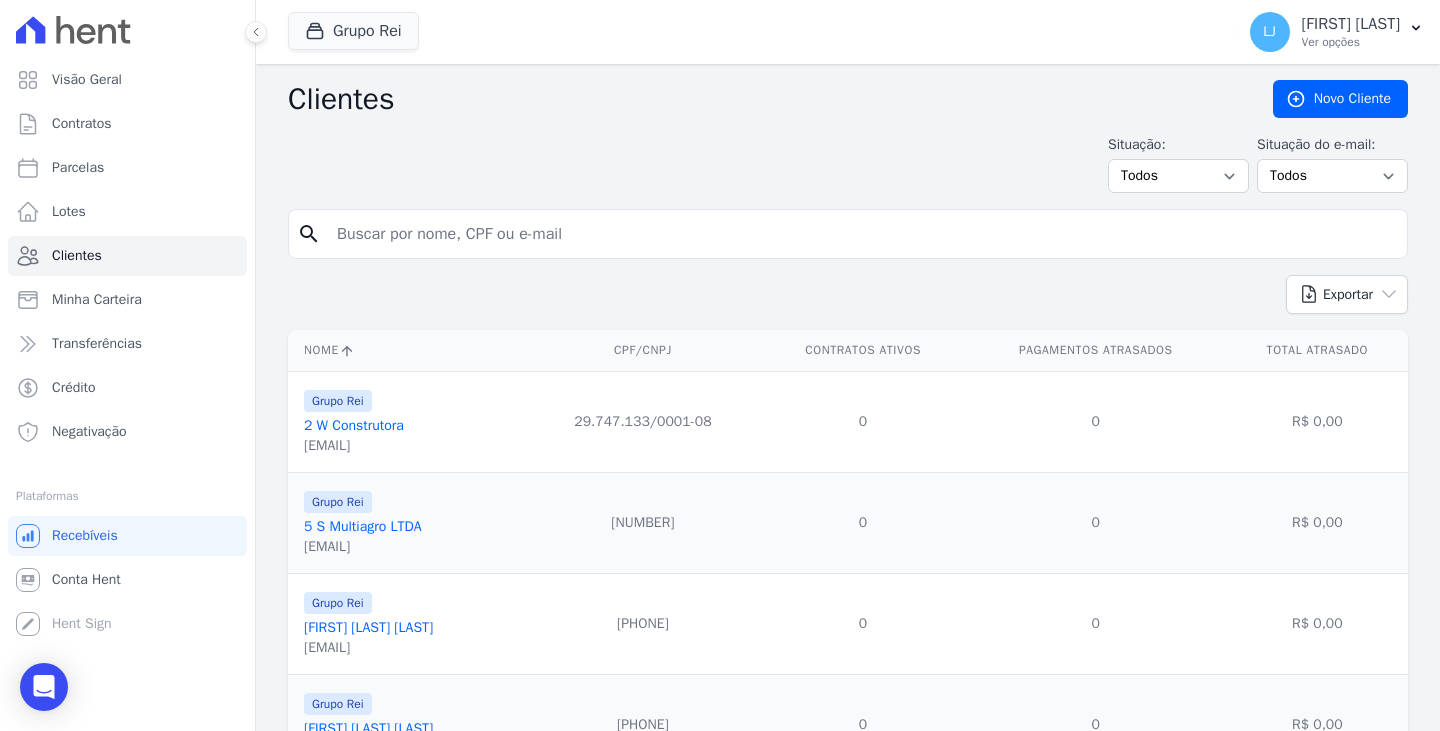 drag, startPoint x: 633, startPoint y: 264, endPoint x: 638, endPoint y: 214, distance: 50.24938 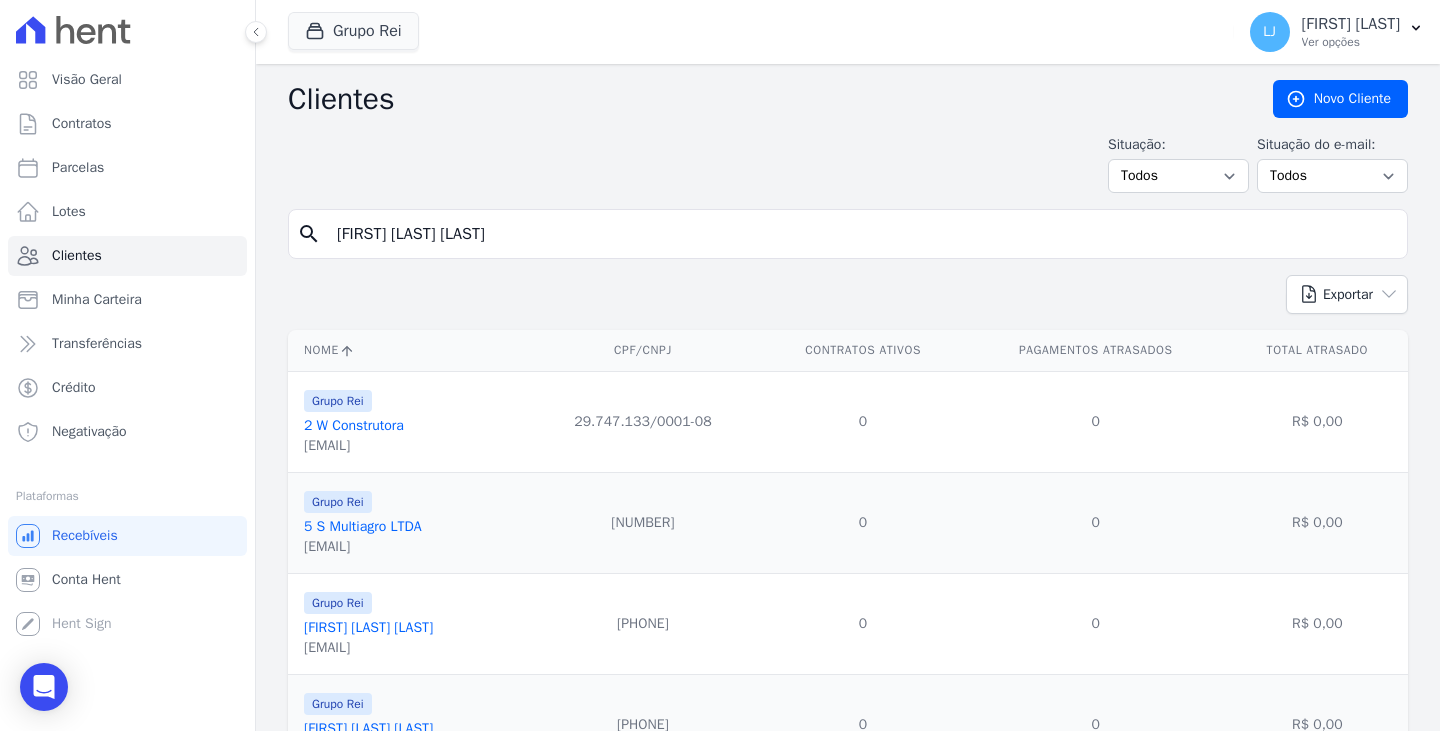 type on "[FIRST] [LAST] [LAST]" 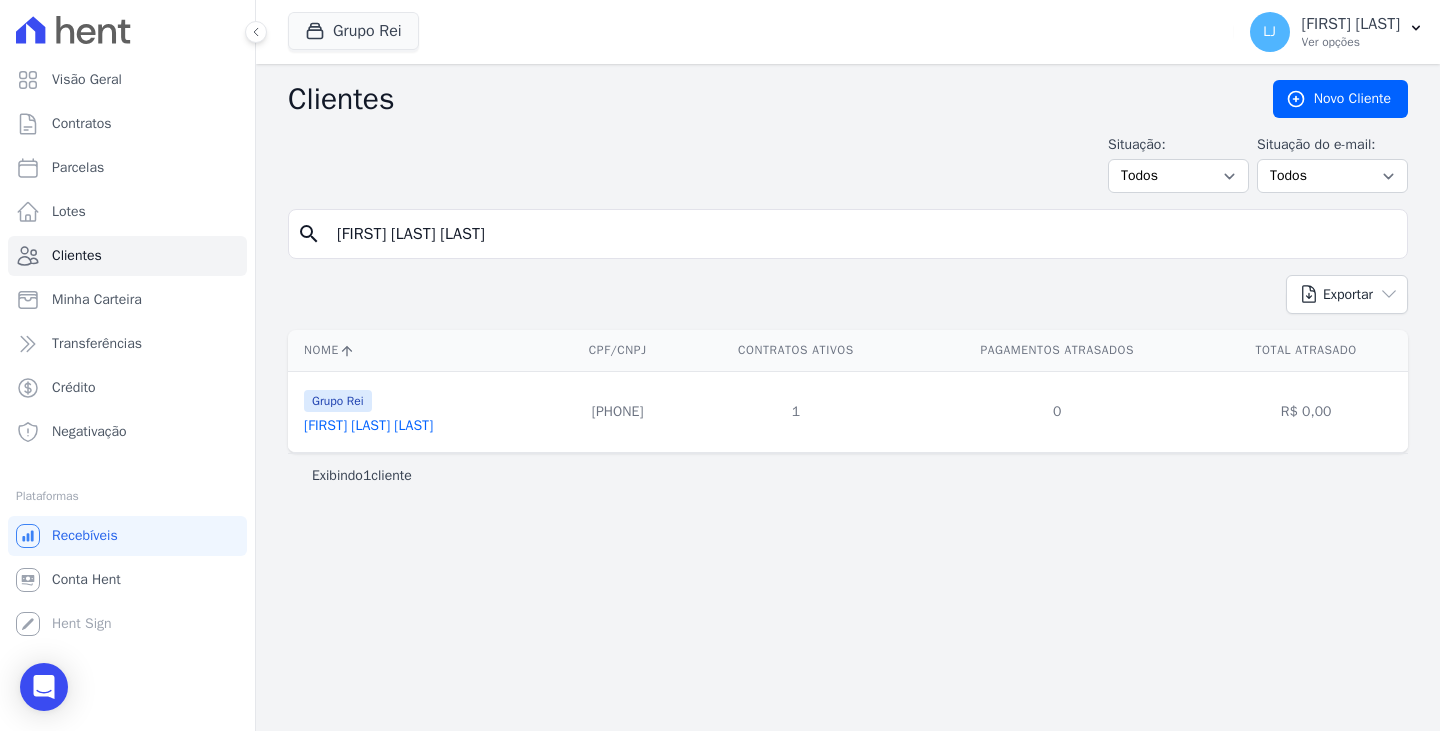click on "[FIRST] [LAST] [LAST]" at bounding box center (368, 425) 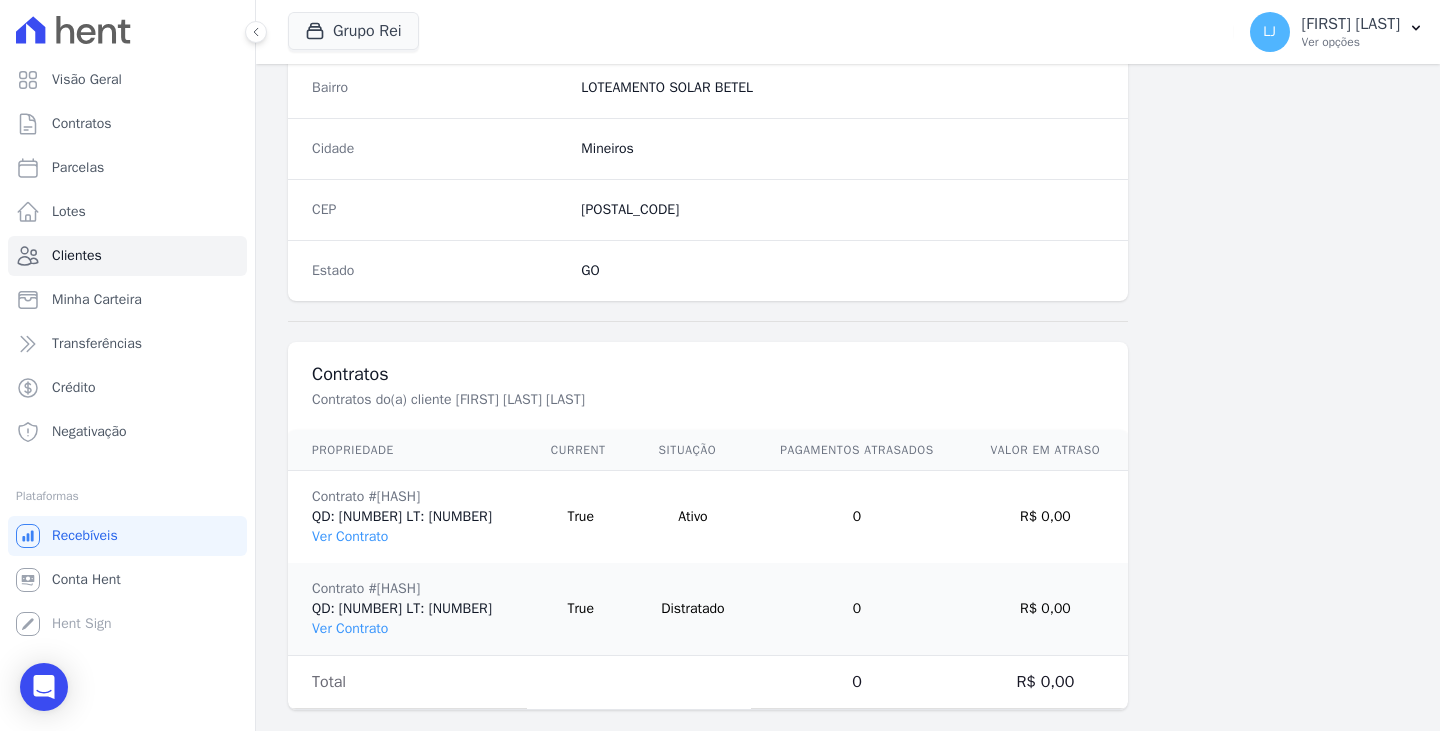 scroll, scrollTop: 1232, scrollLeft: 0, axis: vertical 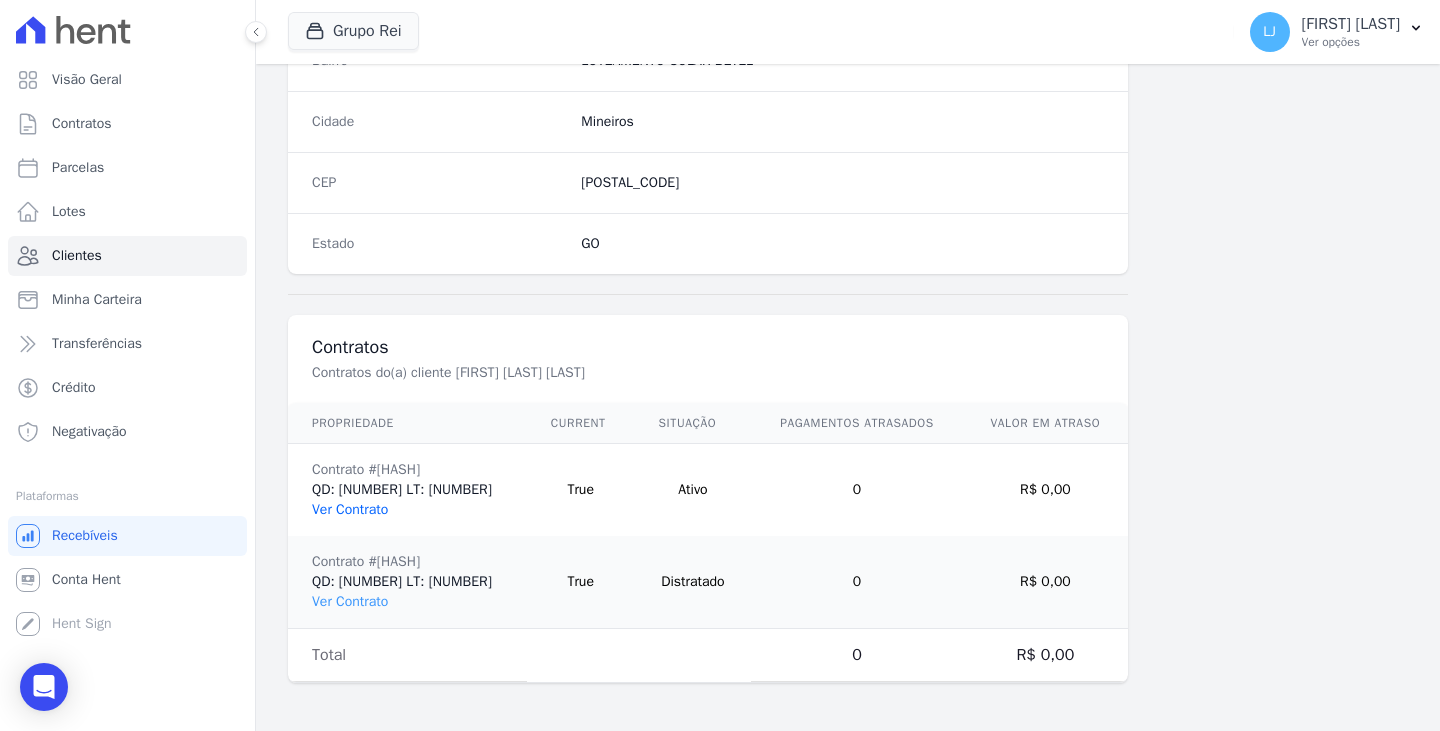 click on "Ver Contrato" at bounding box center (350, 509) 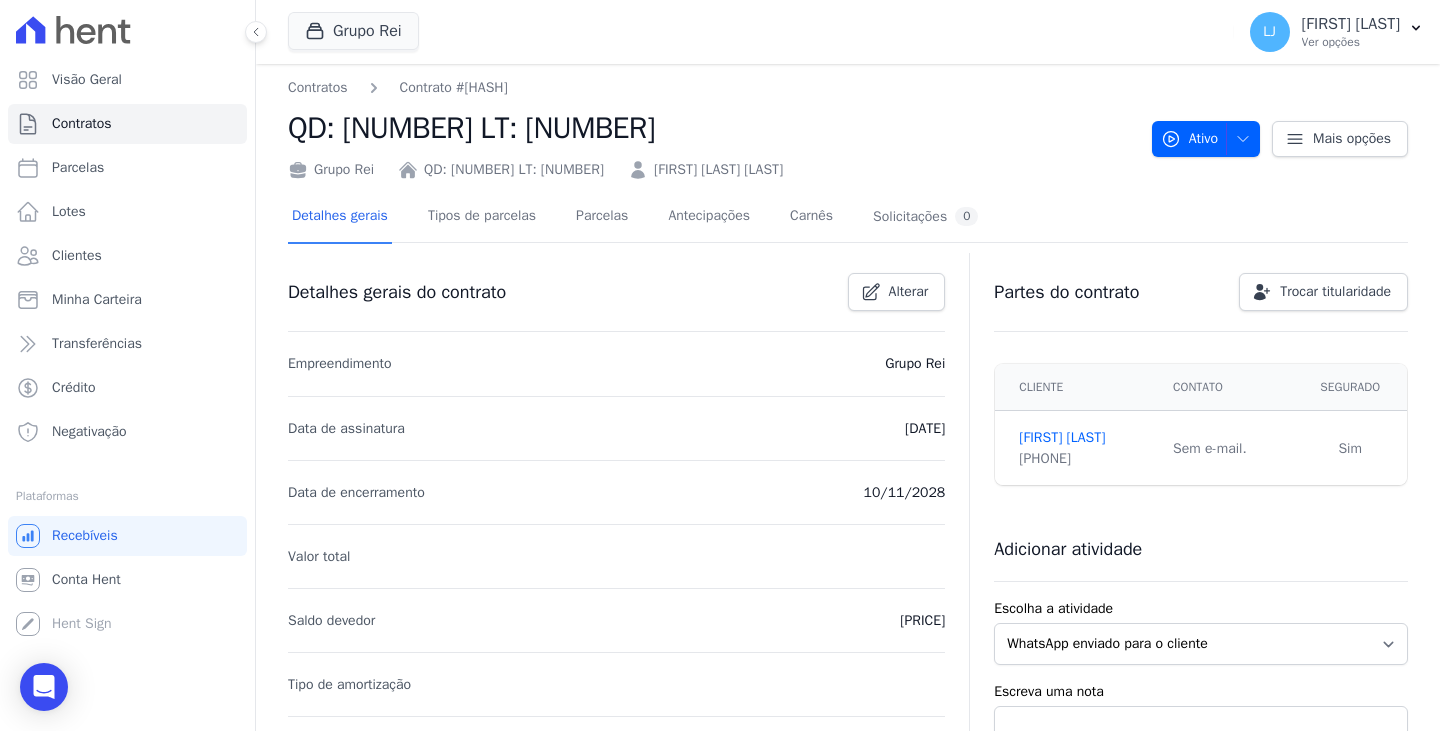 scroll, scrollTop: 0, scrollLeft: 0, axis: both 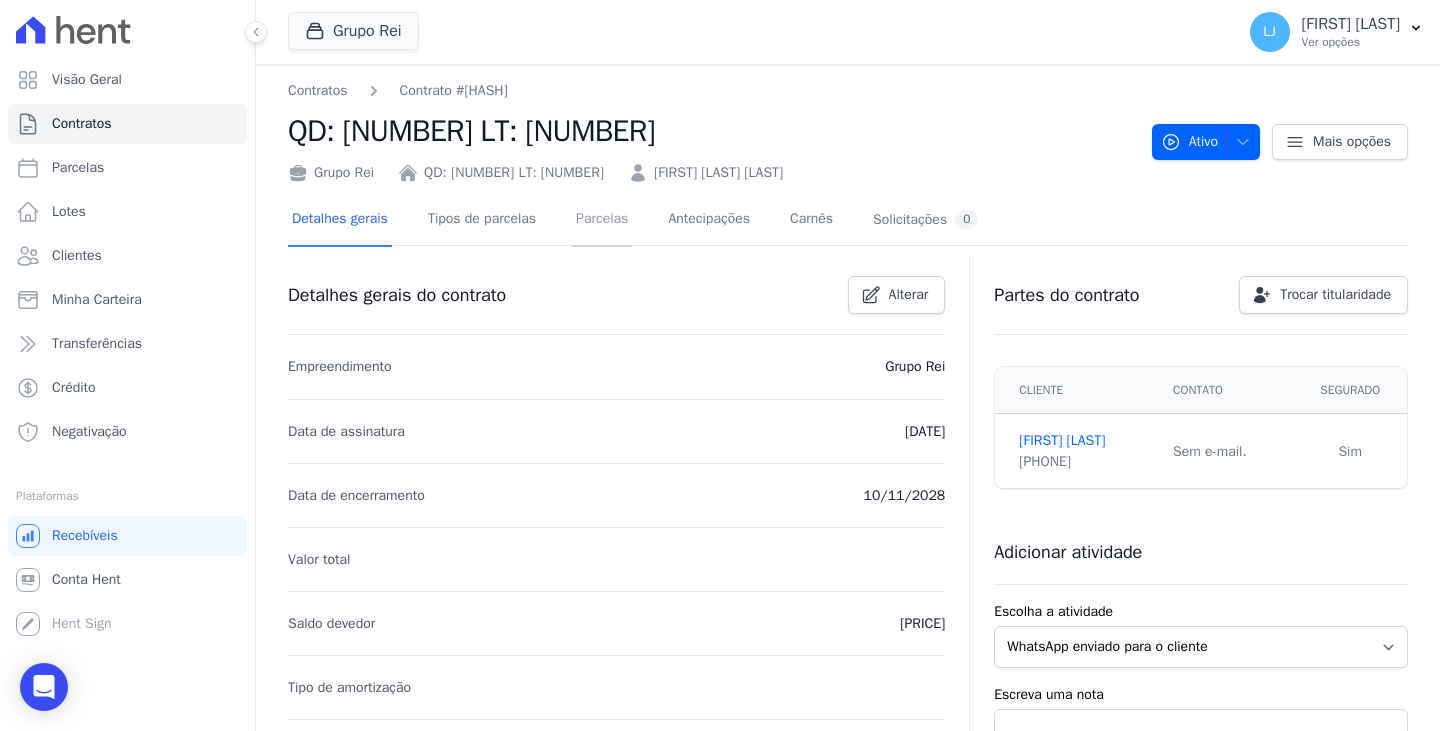 click on "Parcelas" at bounding box center [602, 220] 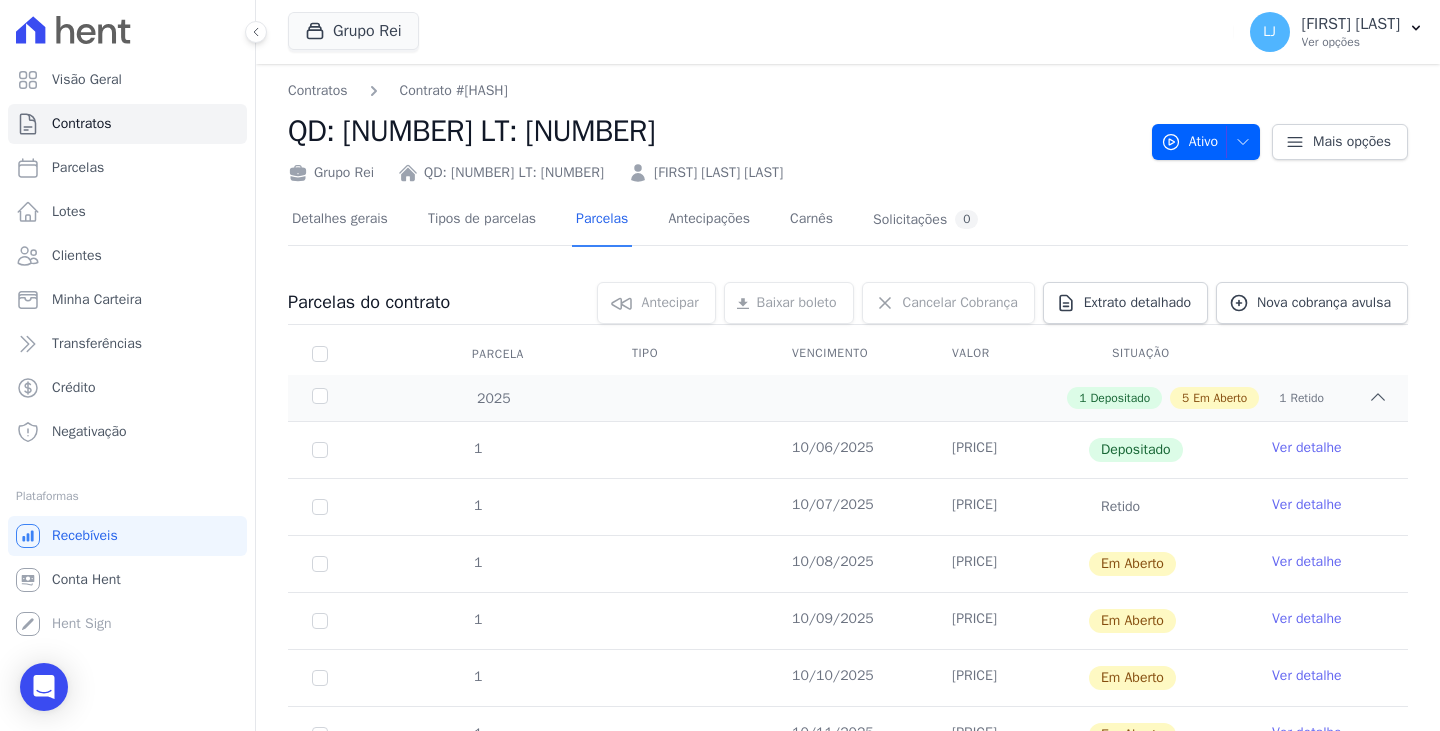 scroll, scrollTop: 290, scrollLeft: 0, axis: vertical 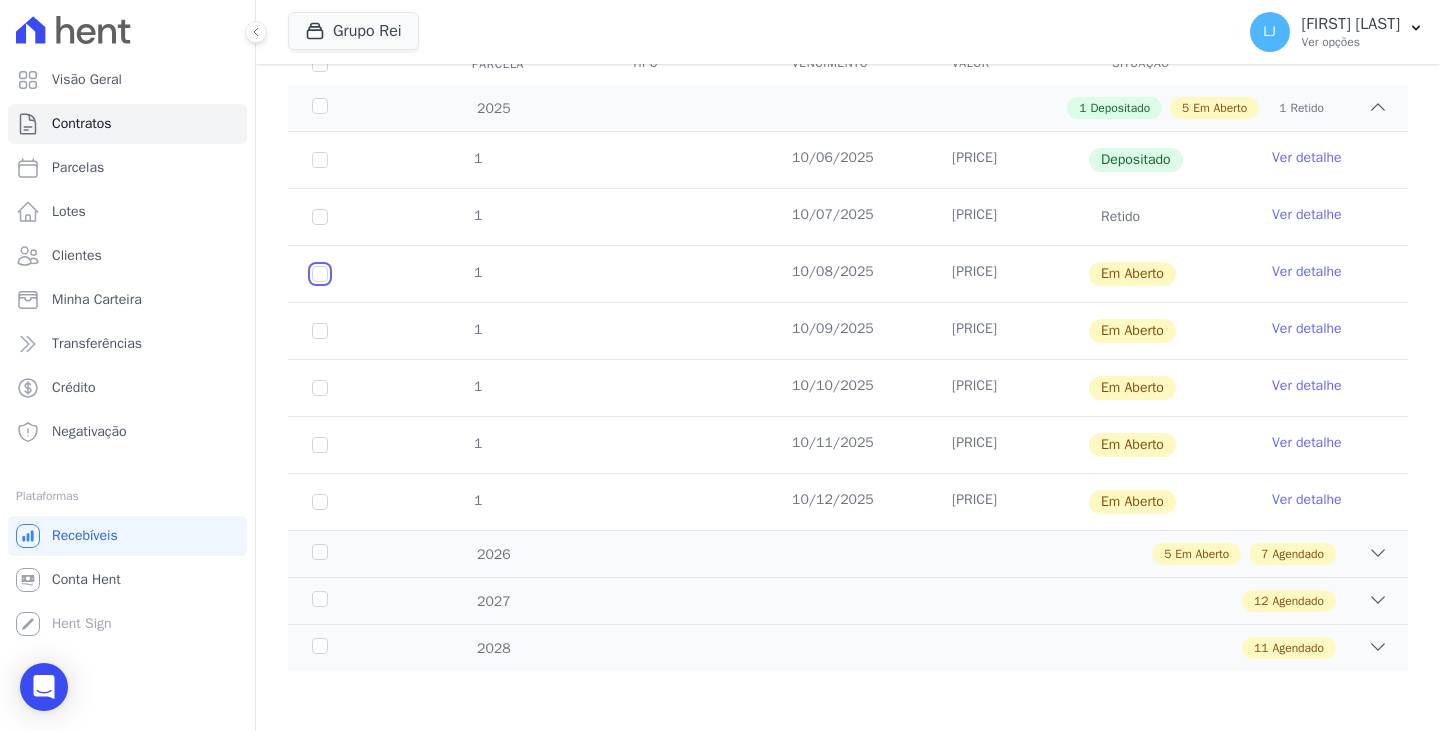 click at bounding box center (320, 274) 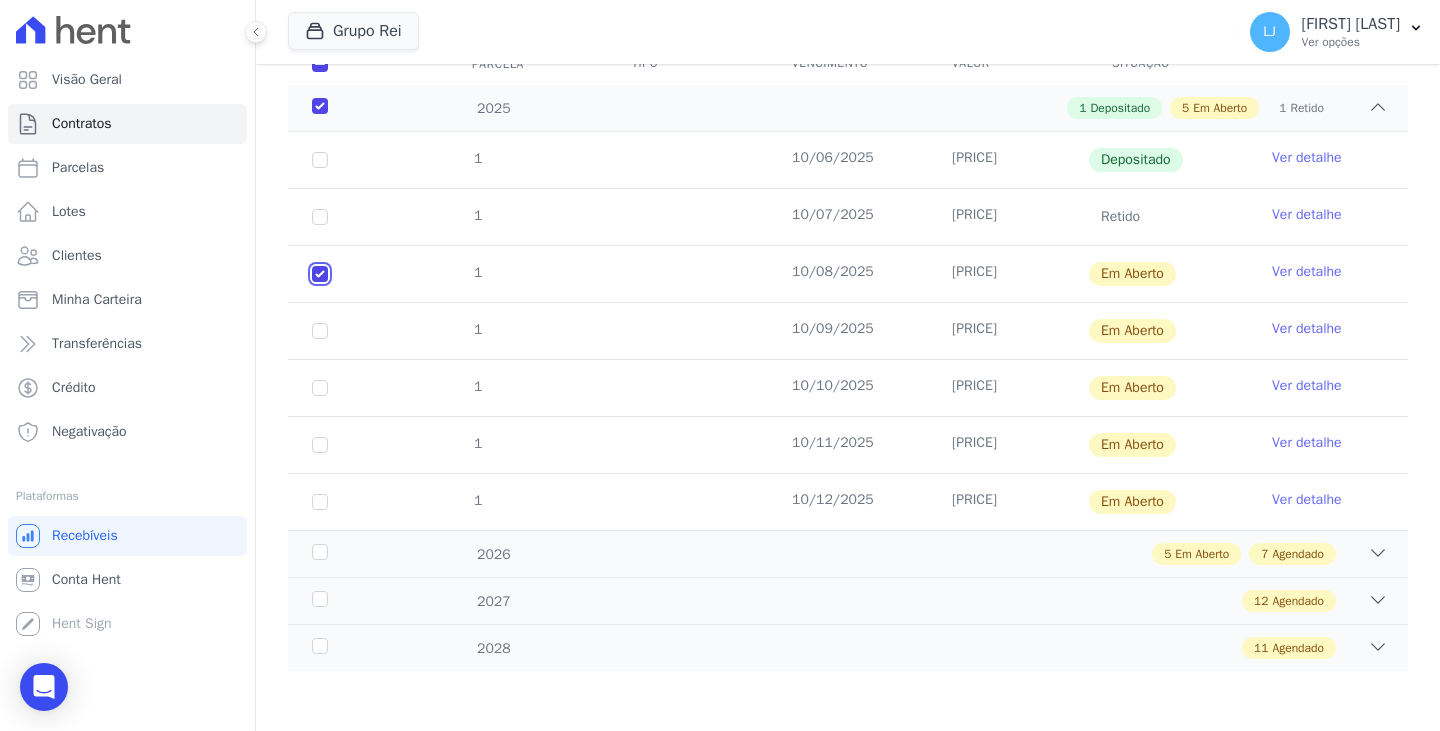 checkbox on "true" 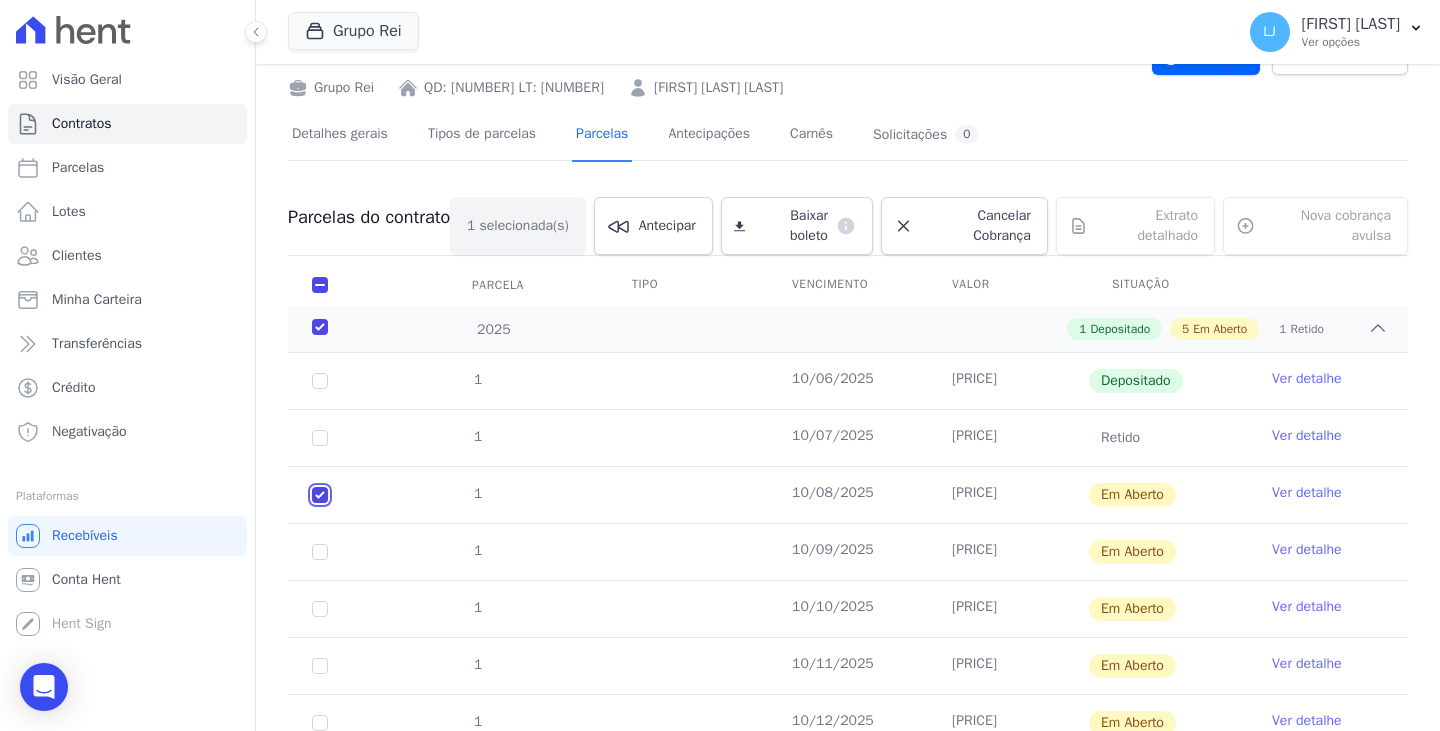 scroll, scrollTop: 0, scrollLeft: 0, axis: both 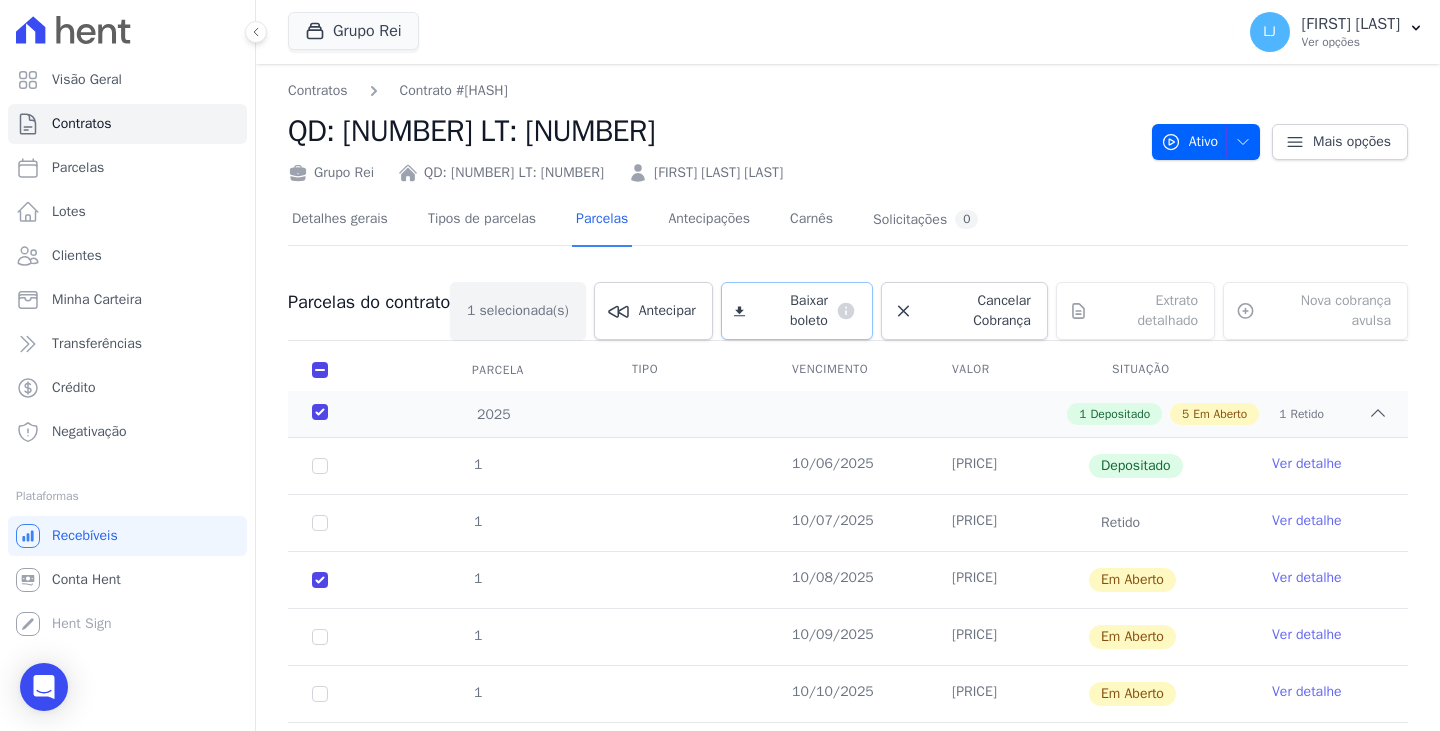 click on "Baixar boleto" at bounding box center [790, 311] 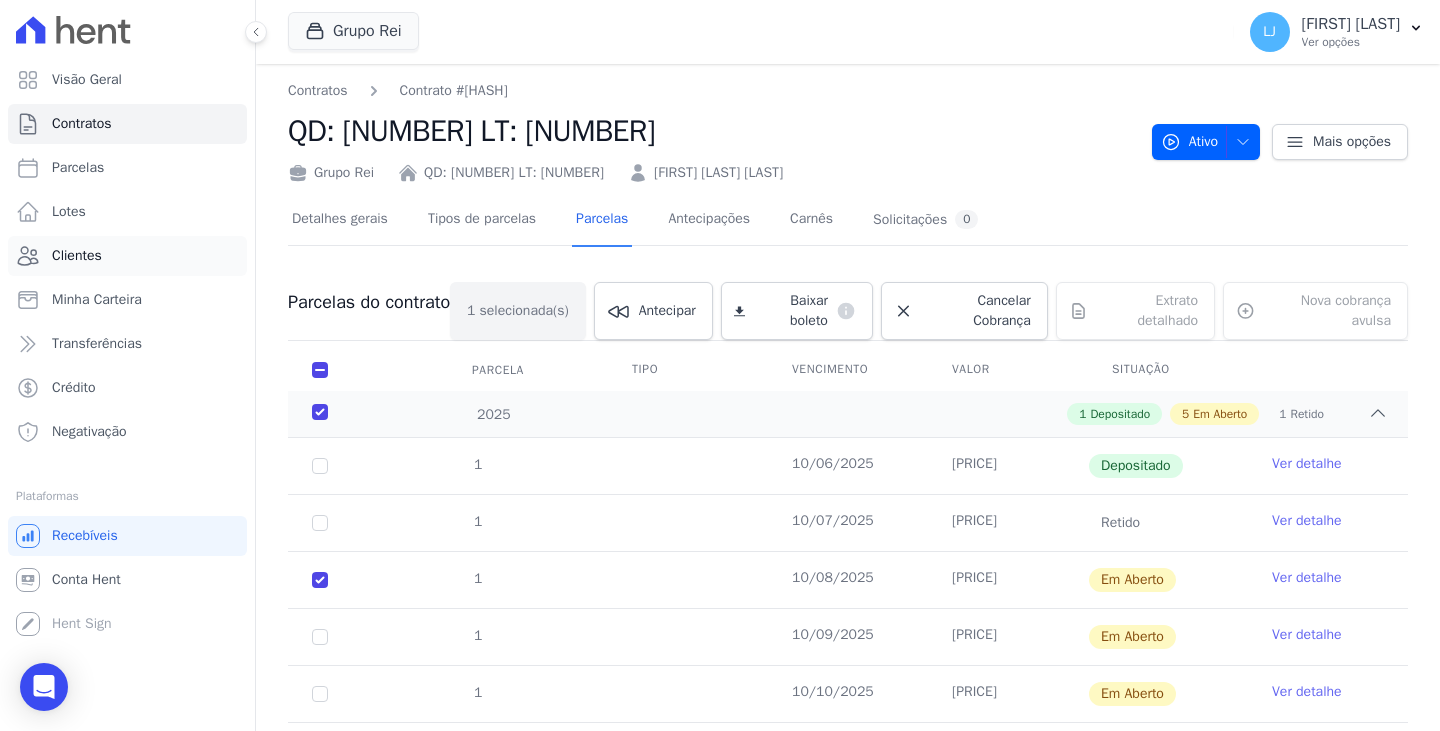 click on "Clientes" at bounding box center [127, 256] 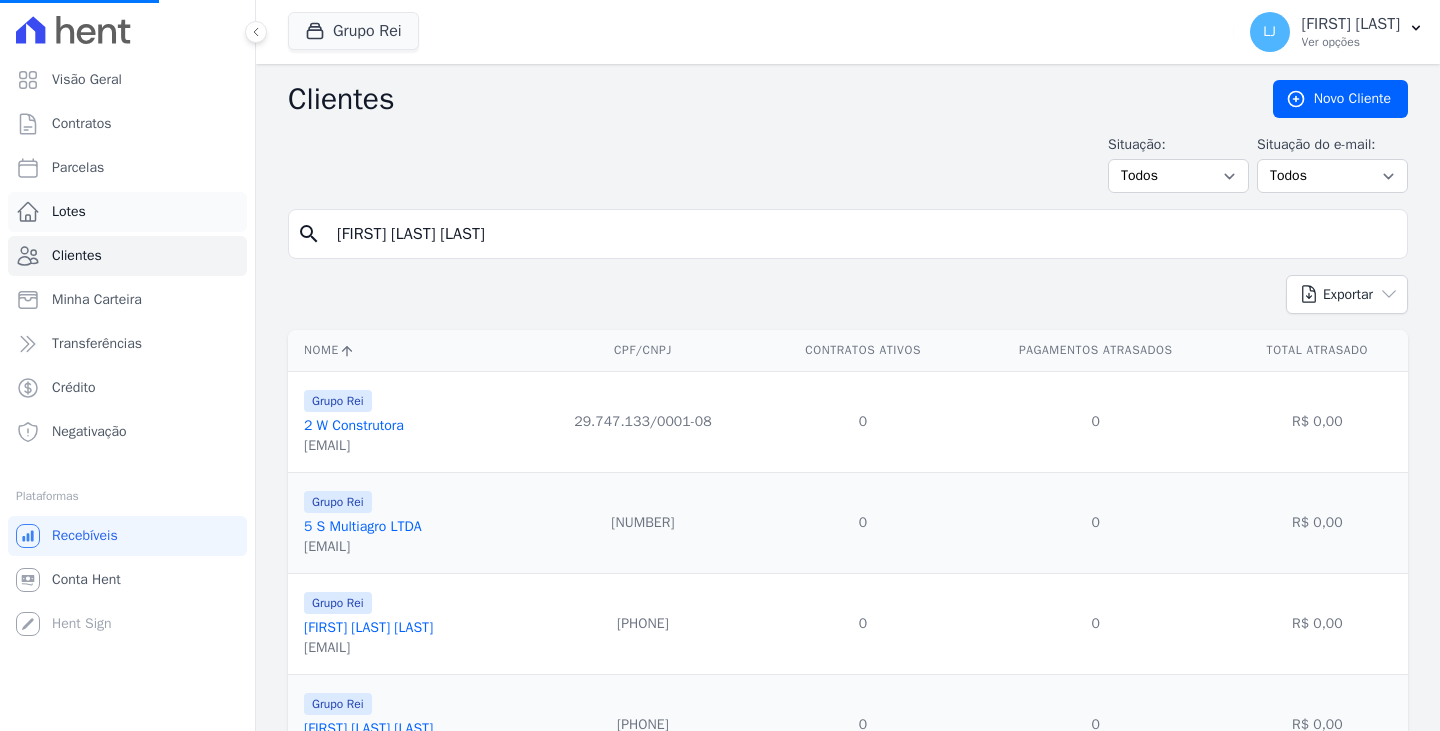drag, startPoint x: 658, startPoint y: 236, endPoint x: 197, endPoint y: 213, distance: 461.5734 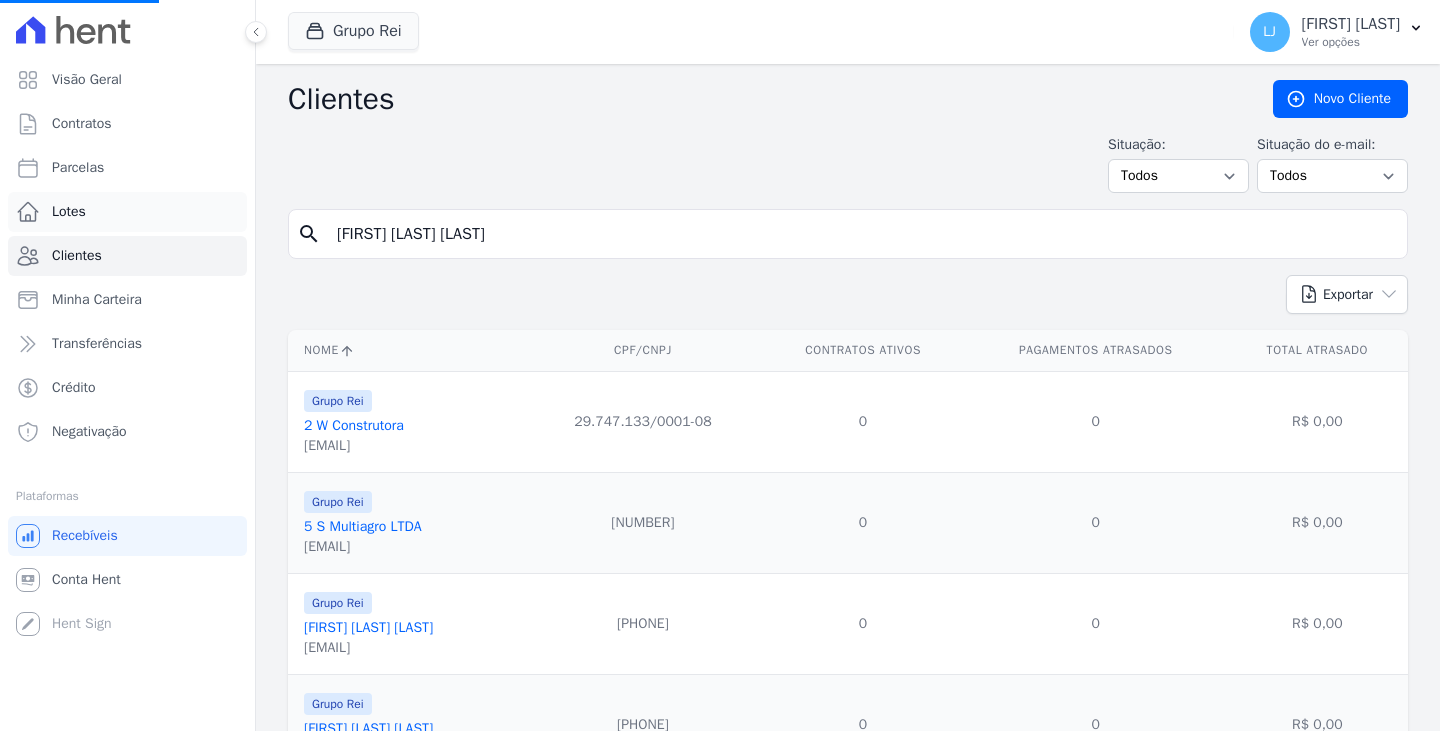 click on "Visão Geral
Contratos
Parcelas
Lotes
Clientes
Minha Carteira
Transferências
Crédito
Negativação" at bounding box center [720, 365] 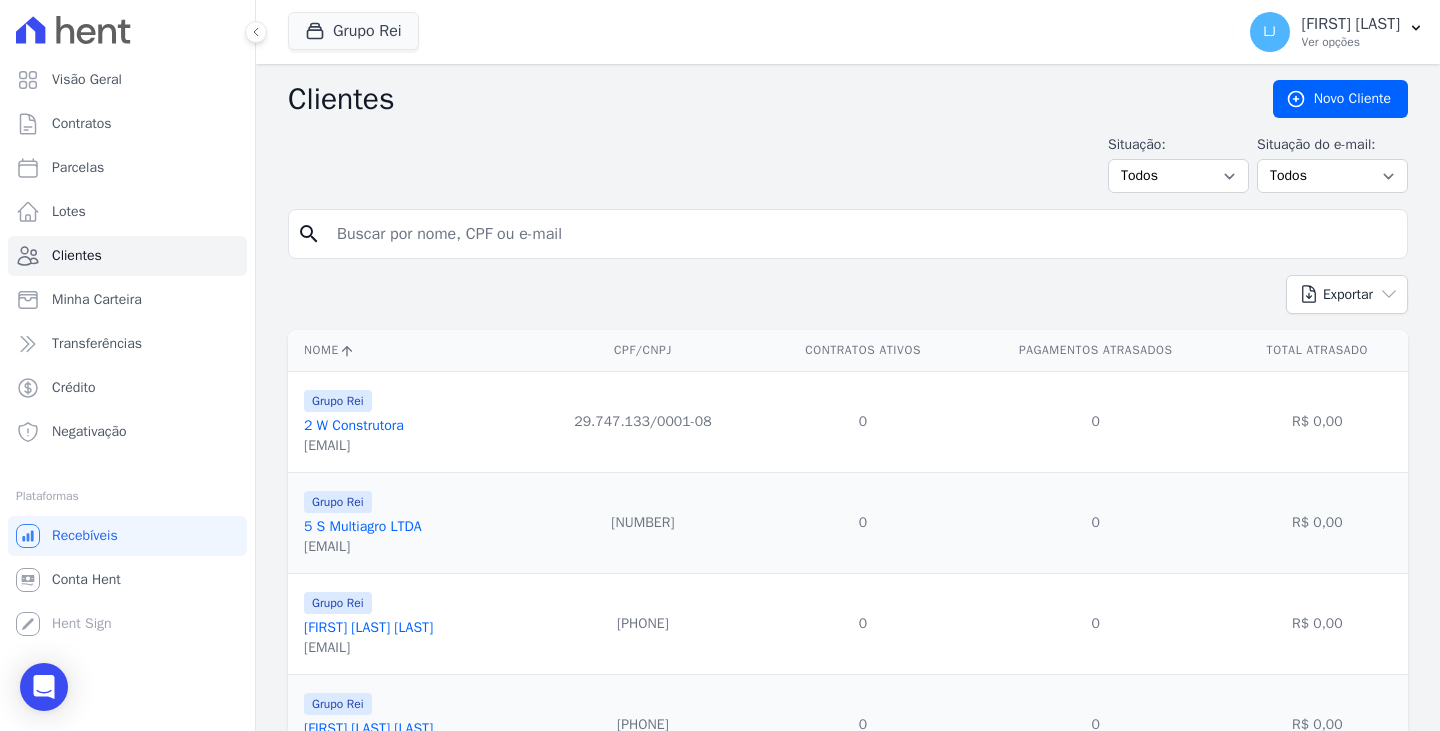 click at bounding box center [862, 234] 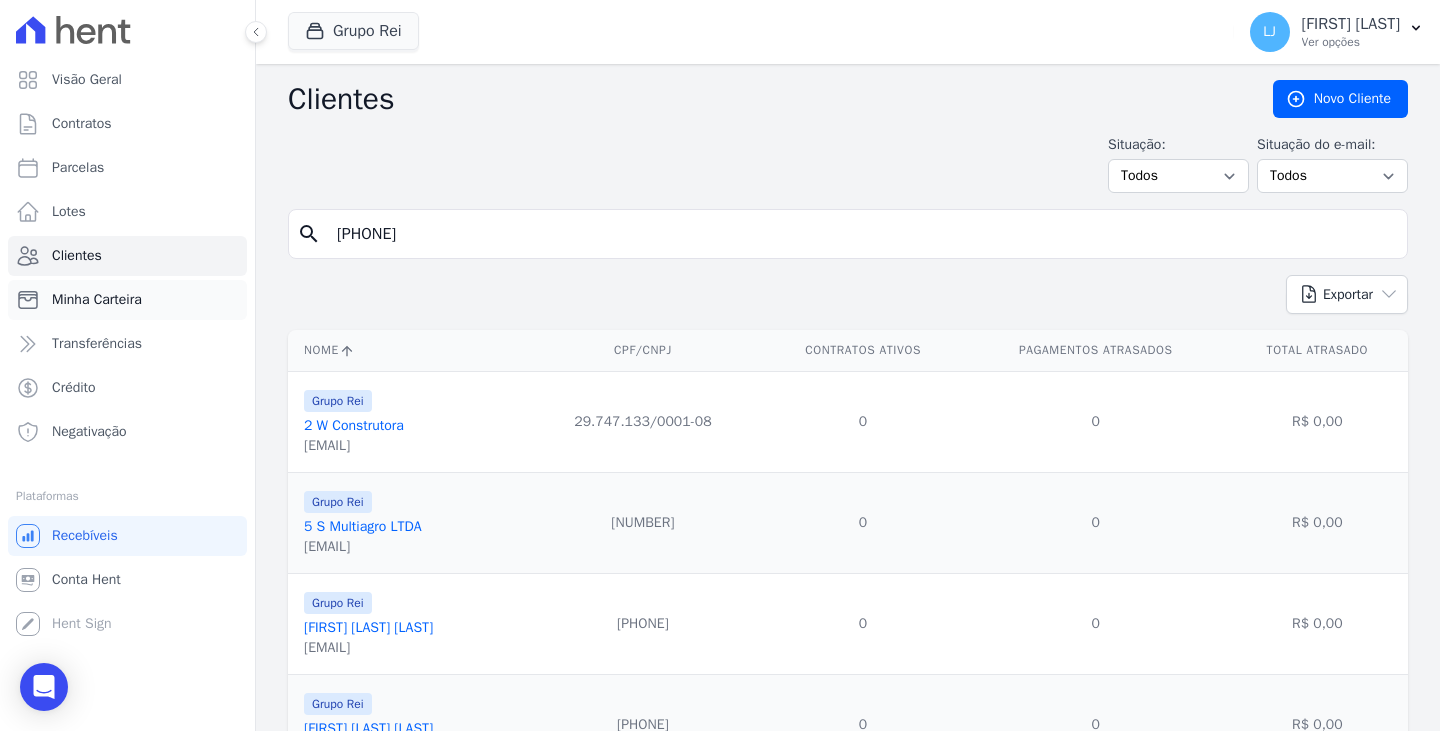 type on "[PHONE]" 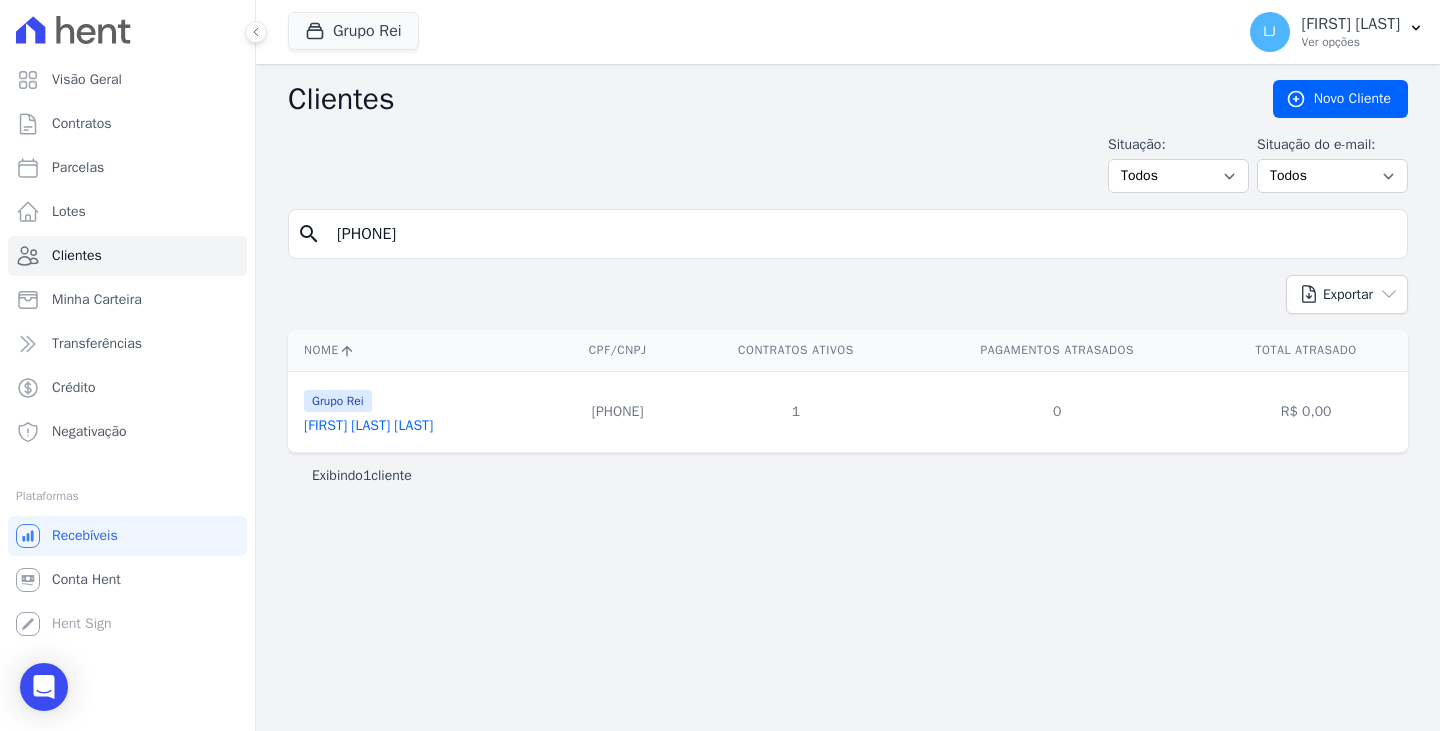 click on "[FIRST] [LAST] [LAST]" at bounding box center (368, 425) 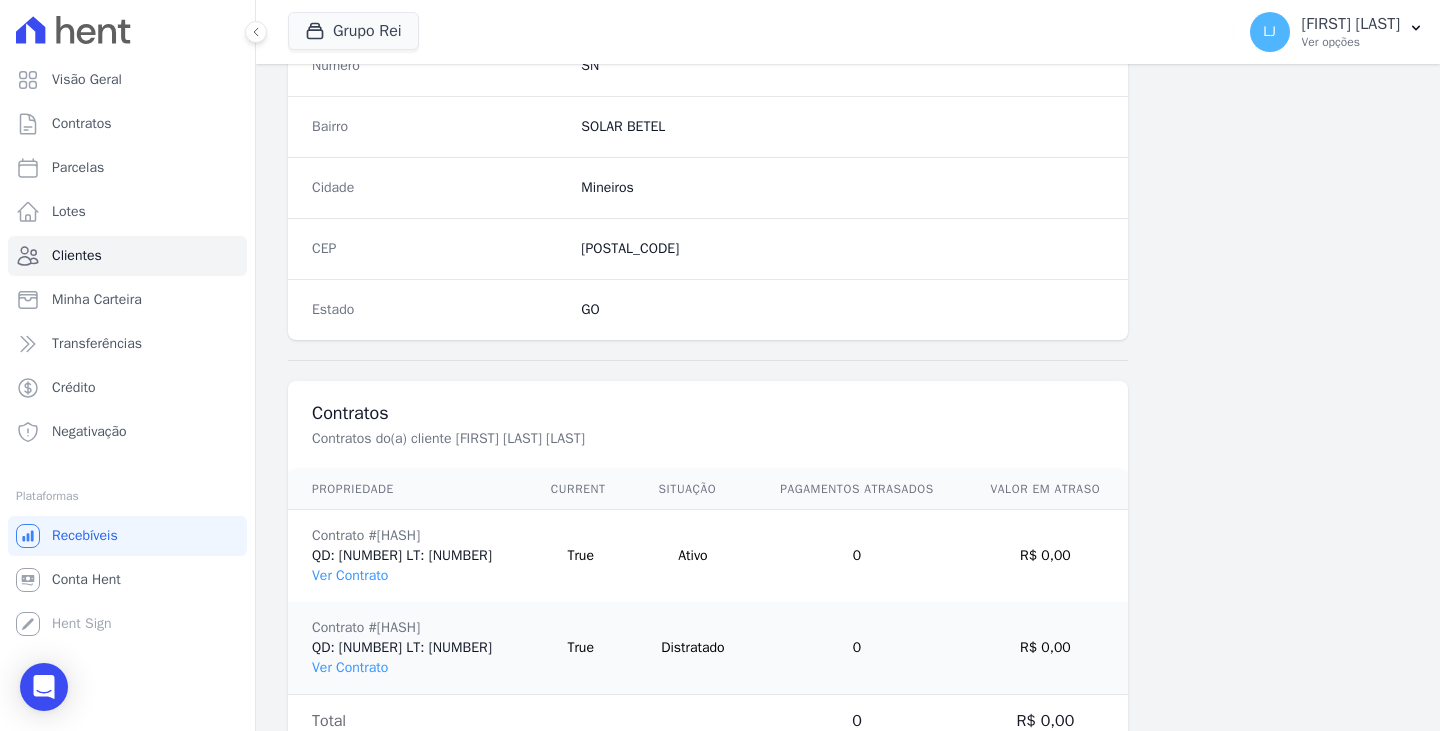 scroll, scrollTop: 1232, scrollLeft: 0, axis: vertical 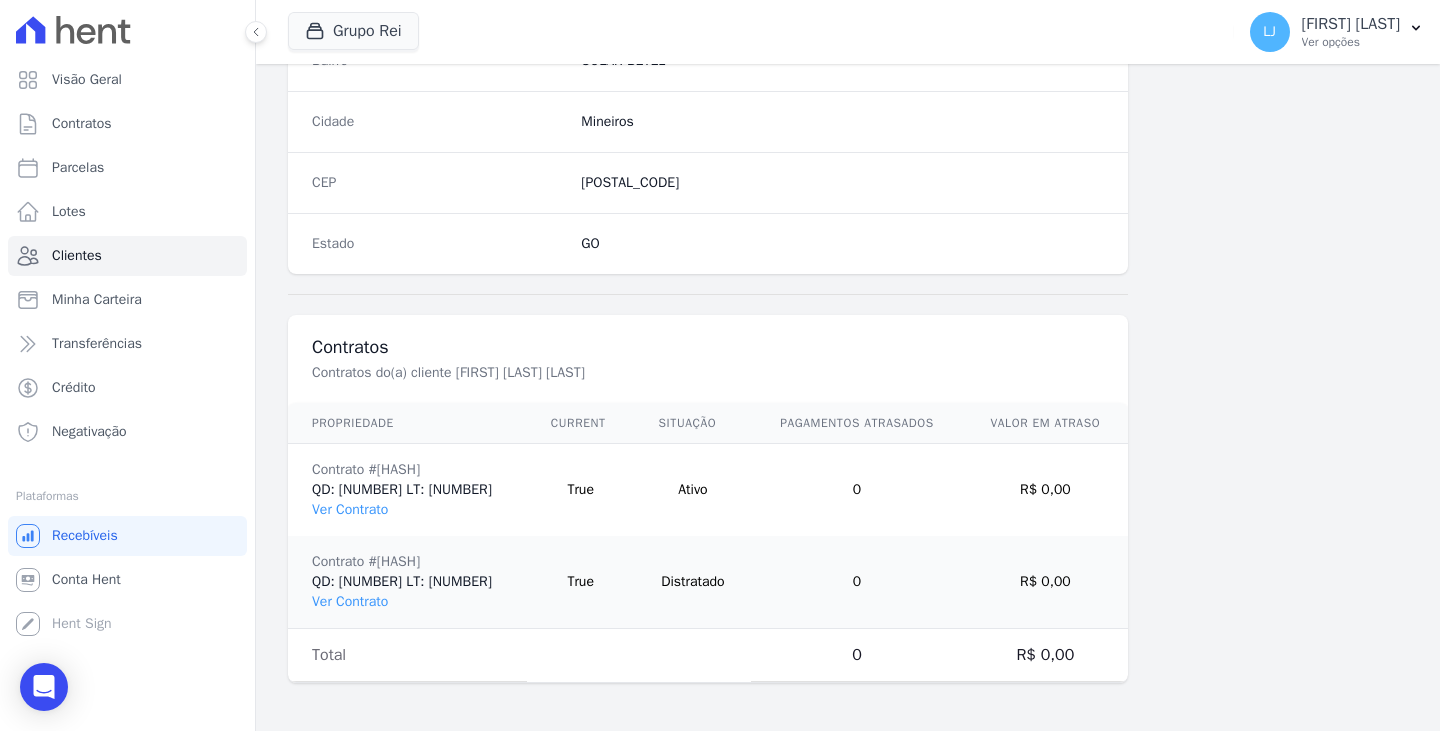 click on "Contratos do(a) cliente [FIRST] [LAST] [LAST]" at bounding box center (648, 373) 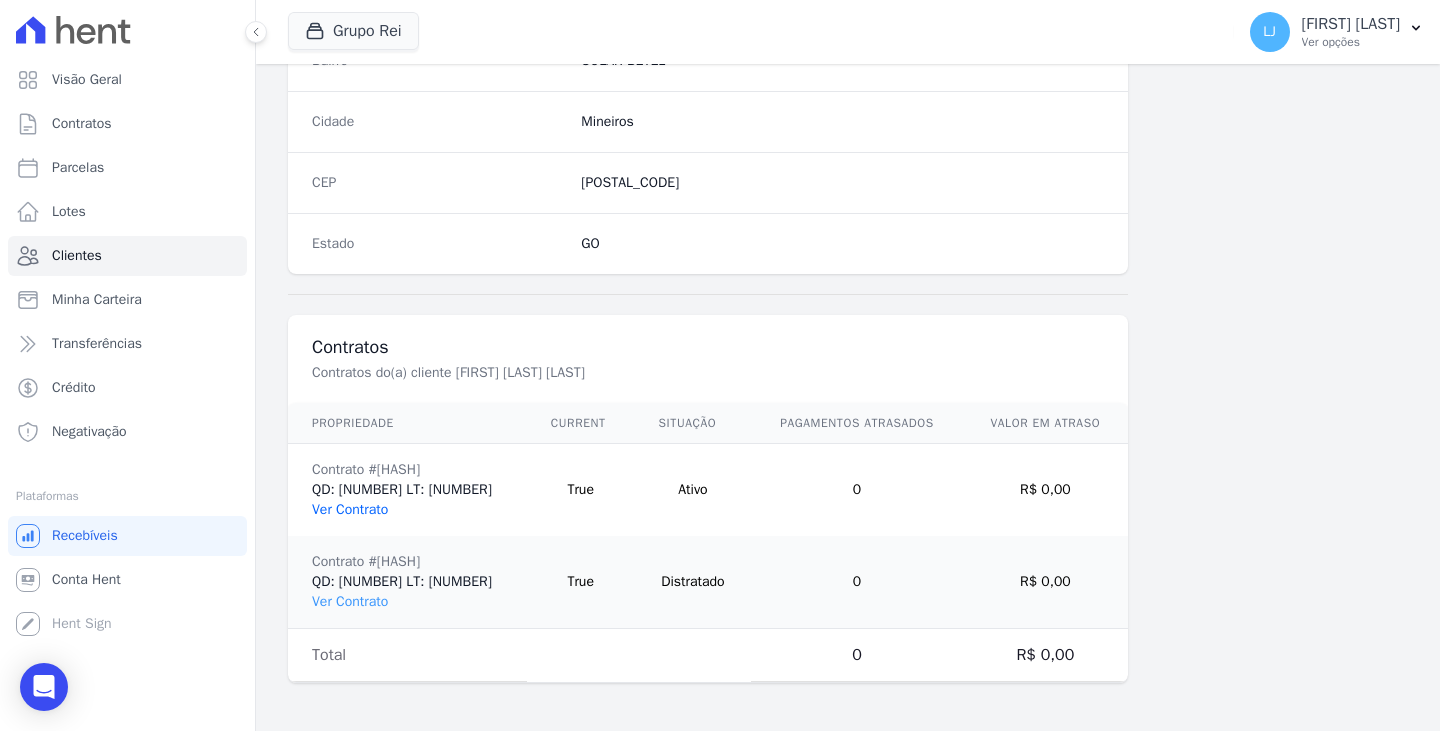 click on "Ver Contrato" at bounding box center [350, 509] 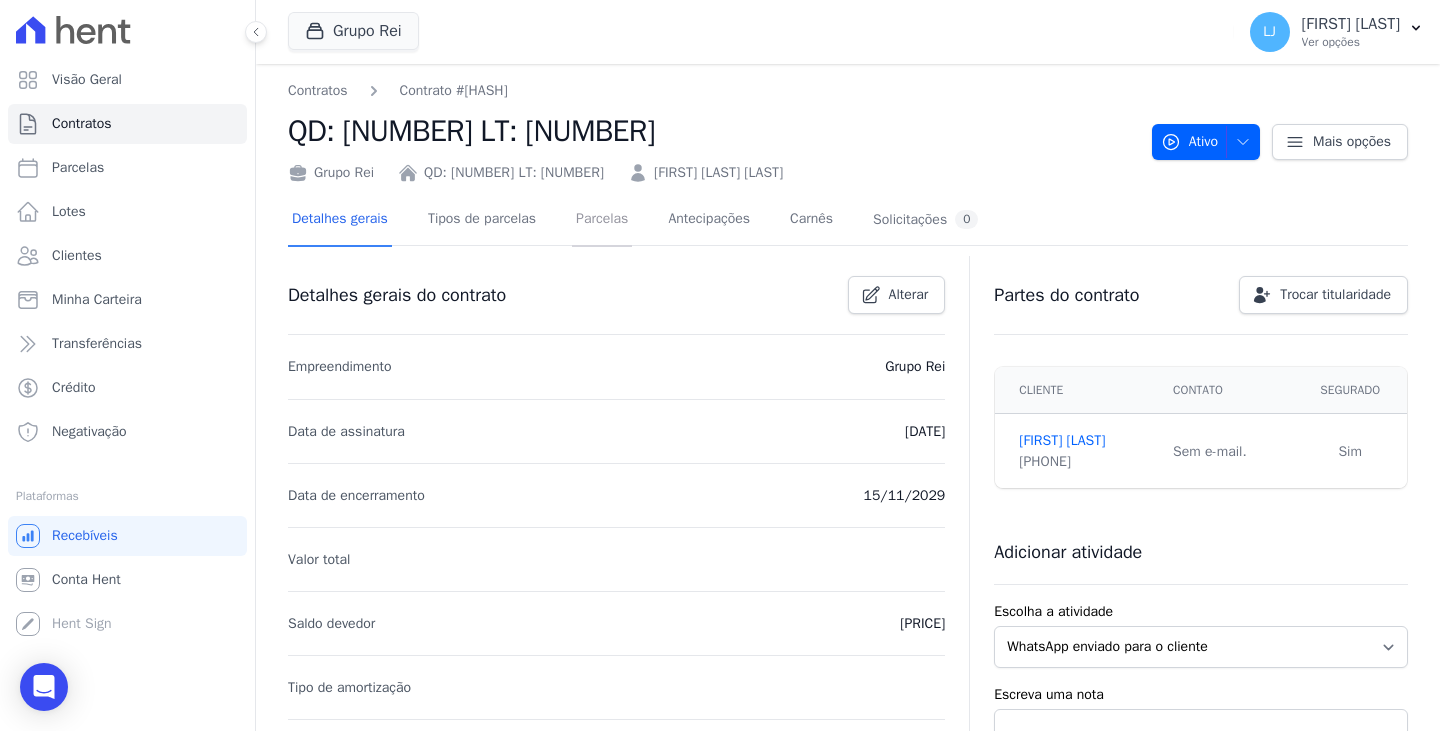 click on "Parcelas" at bounding box center [602, 220] 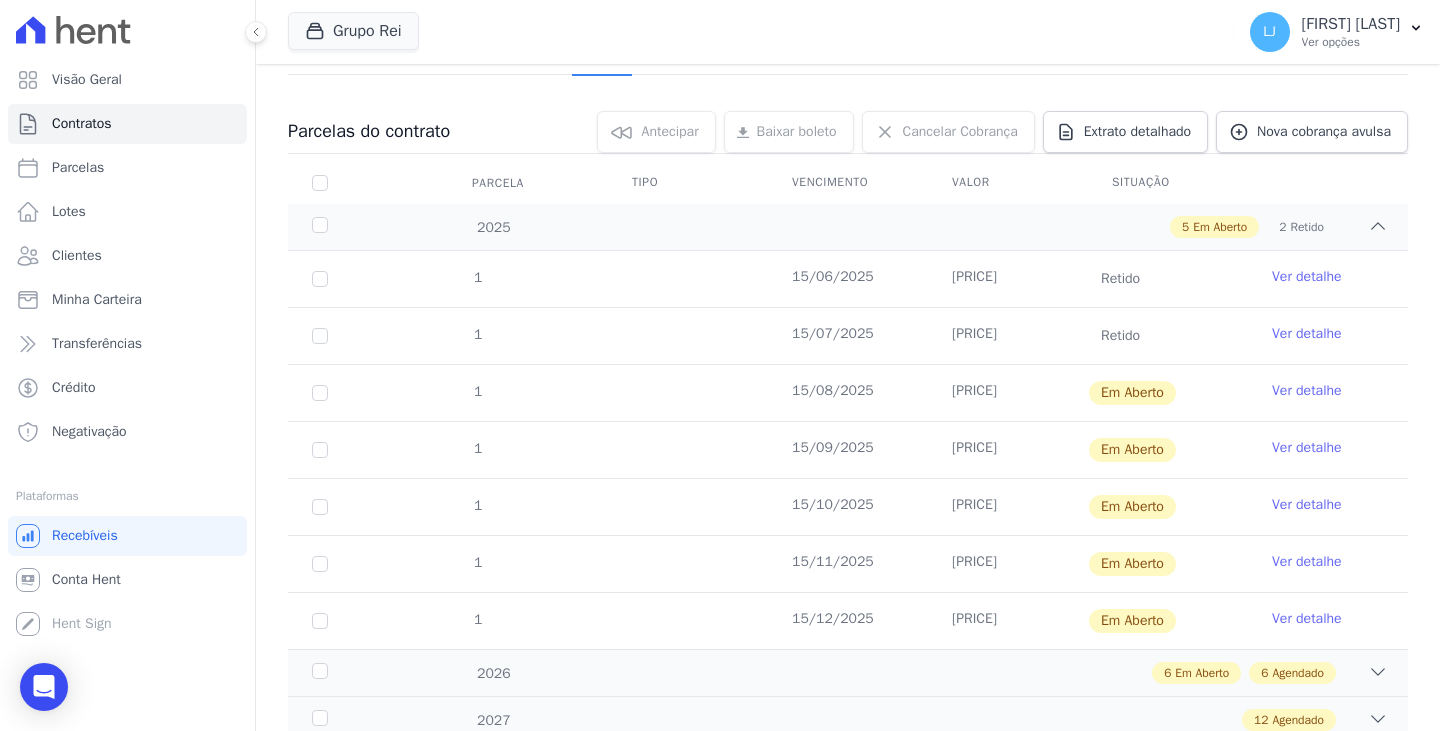 scroll, scrollTop: 200, scrollLeft: 0, axis: vertical 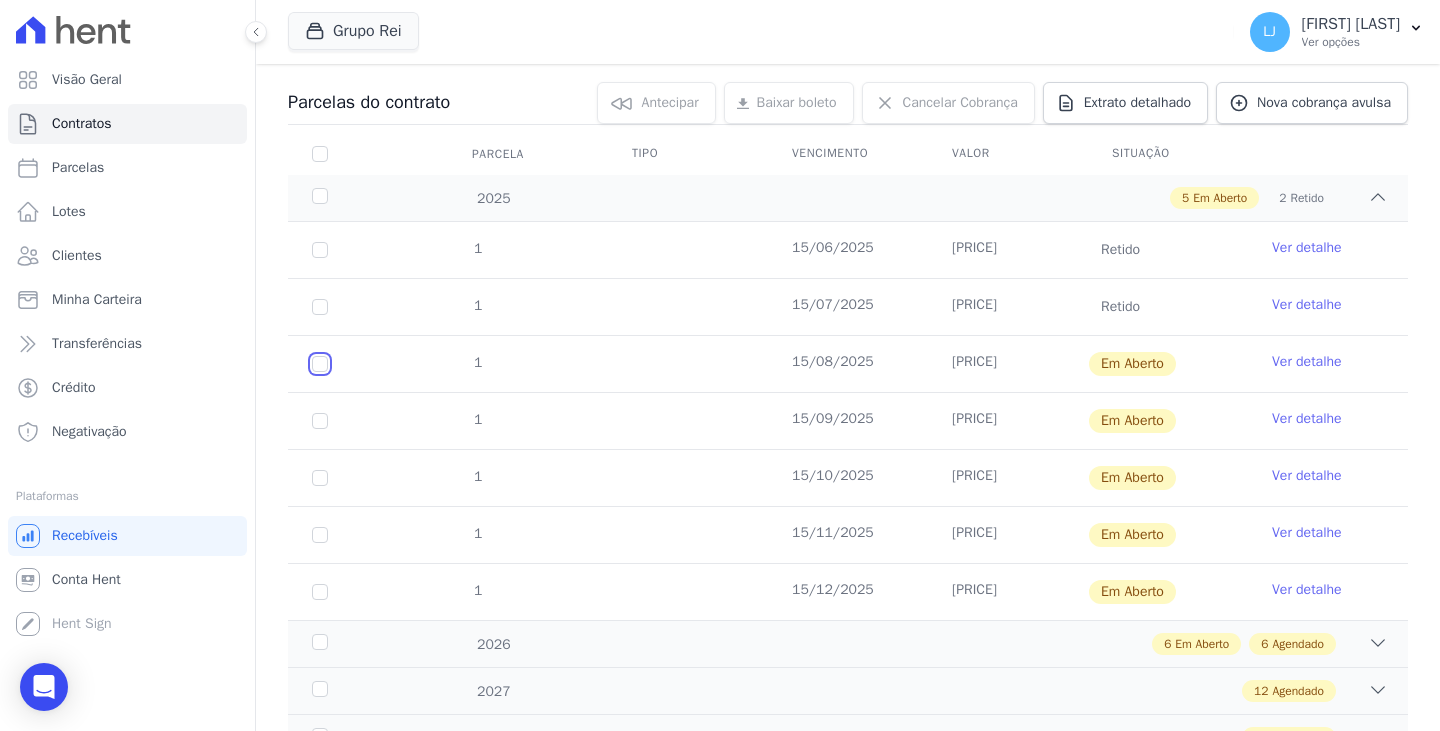 click at bounding box center [320, 364] 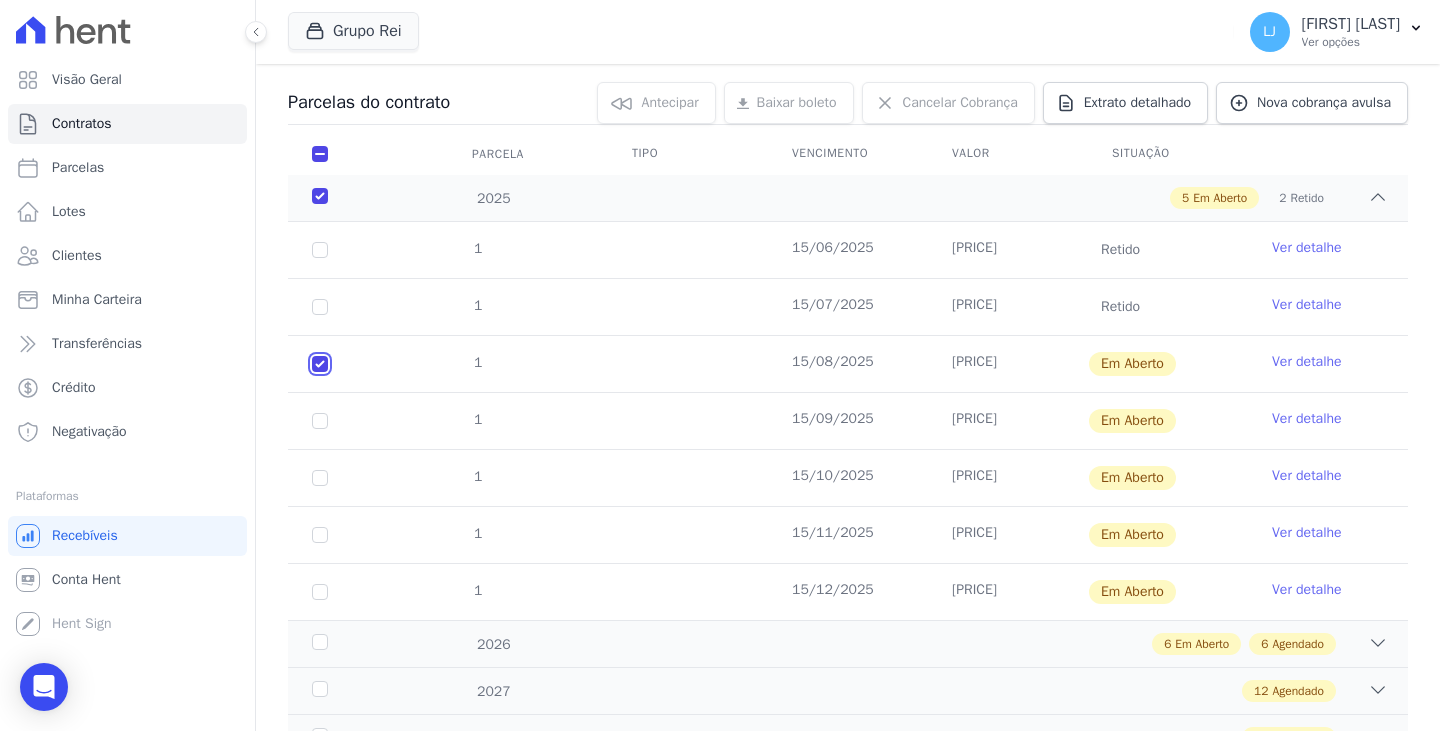 checkbox on "true" 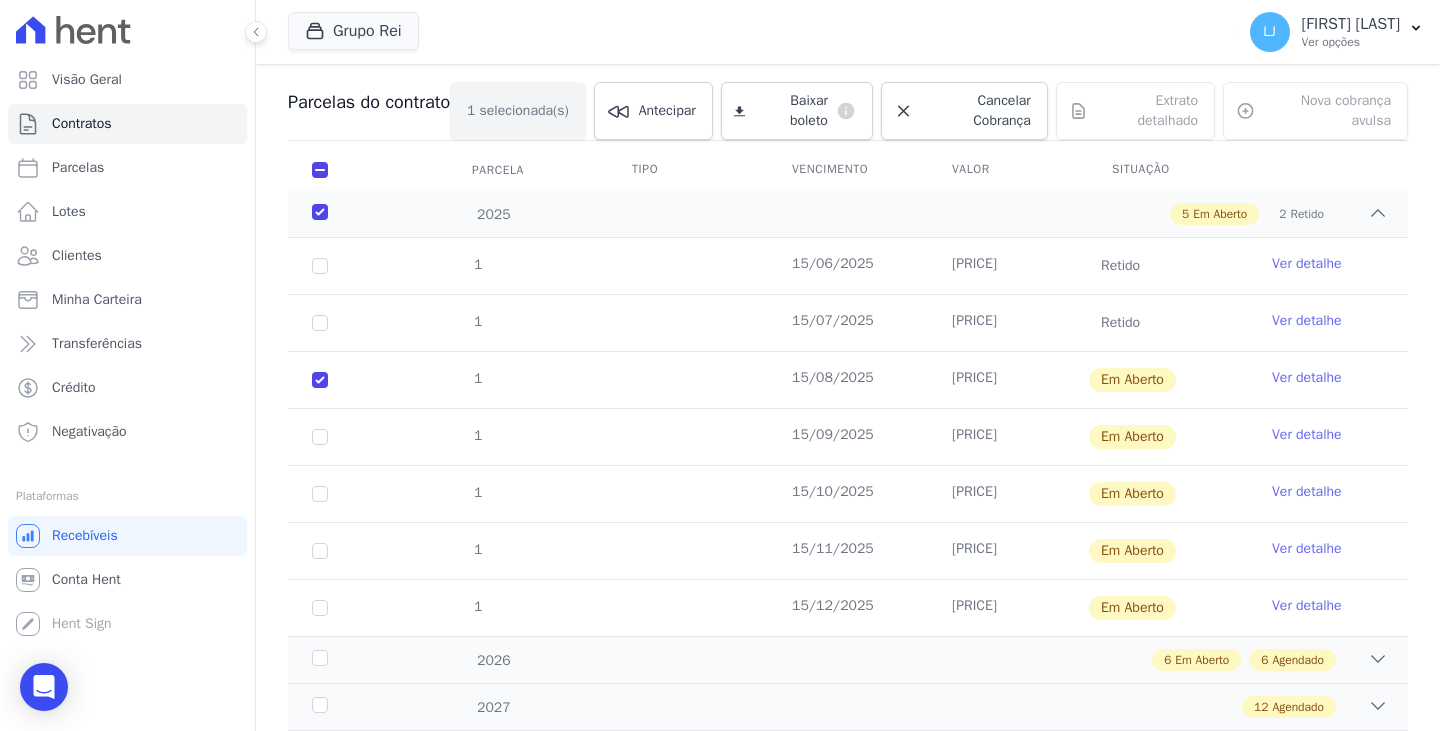 click on "1" at bounding box center (320, 437) 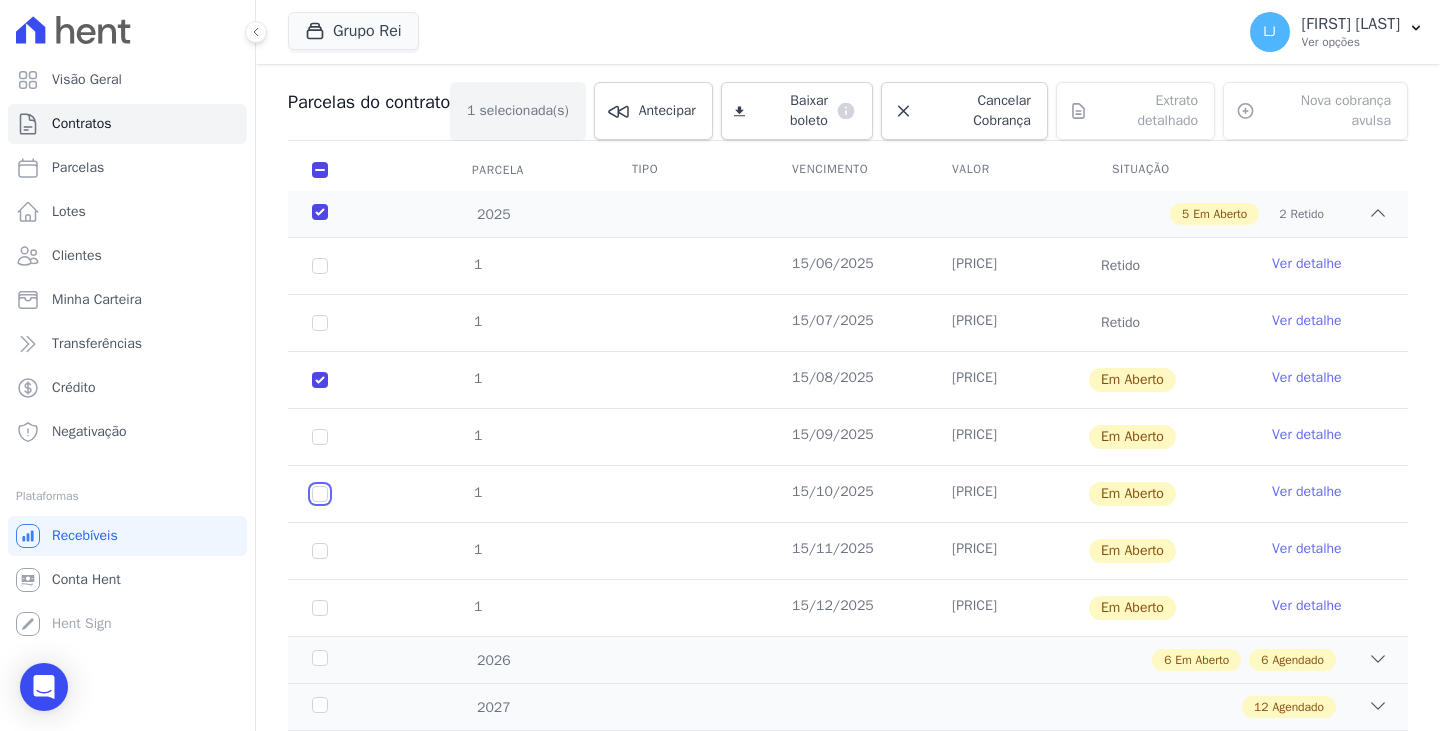 drag, startPoint x: 324, startPoint y: 498, endPoint x: 325, endPoint y: 488, distance: 10.049875 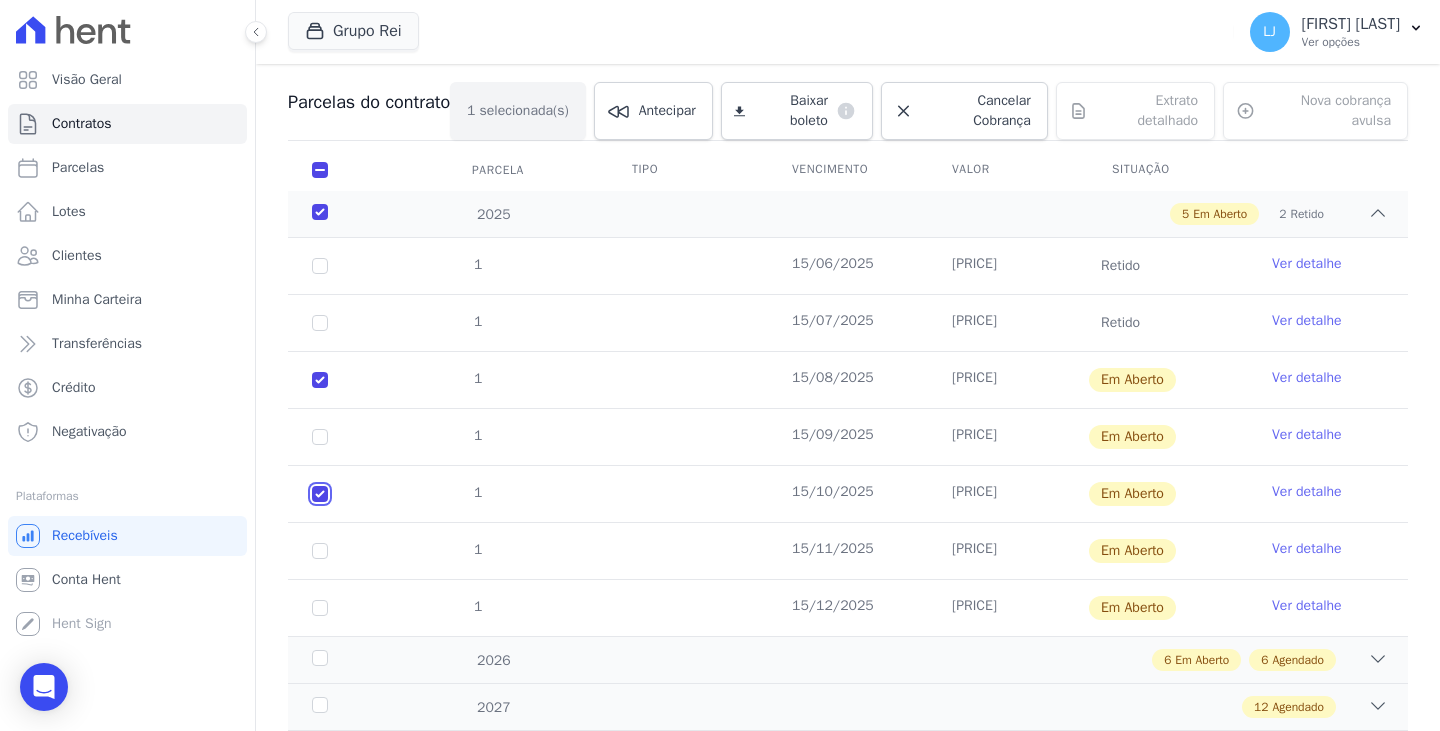 checkbox on "true" 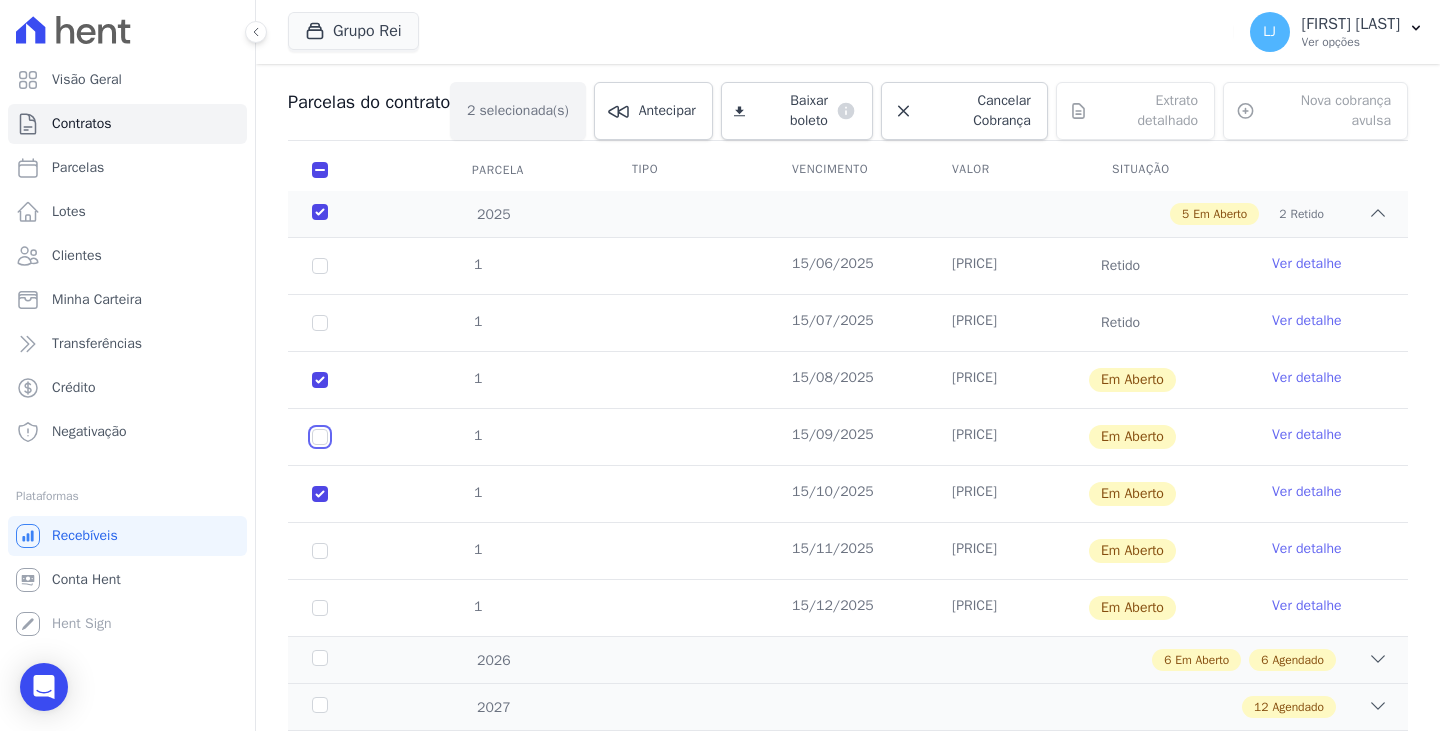 click at bounding box center [320, 380] 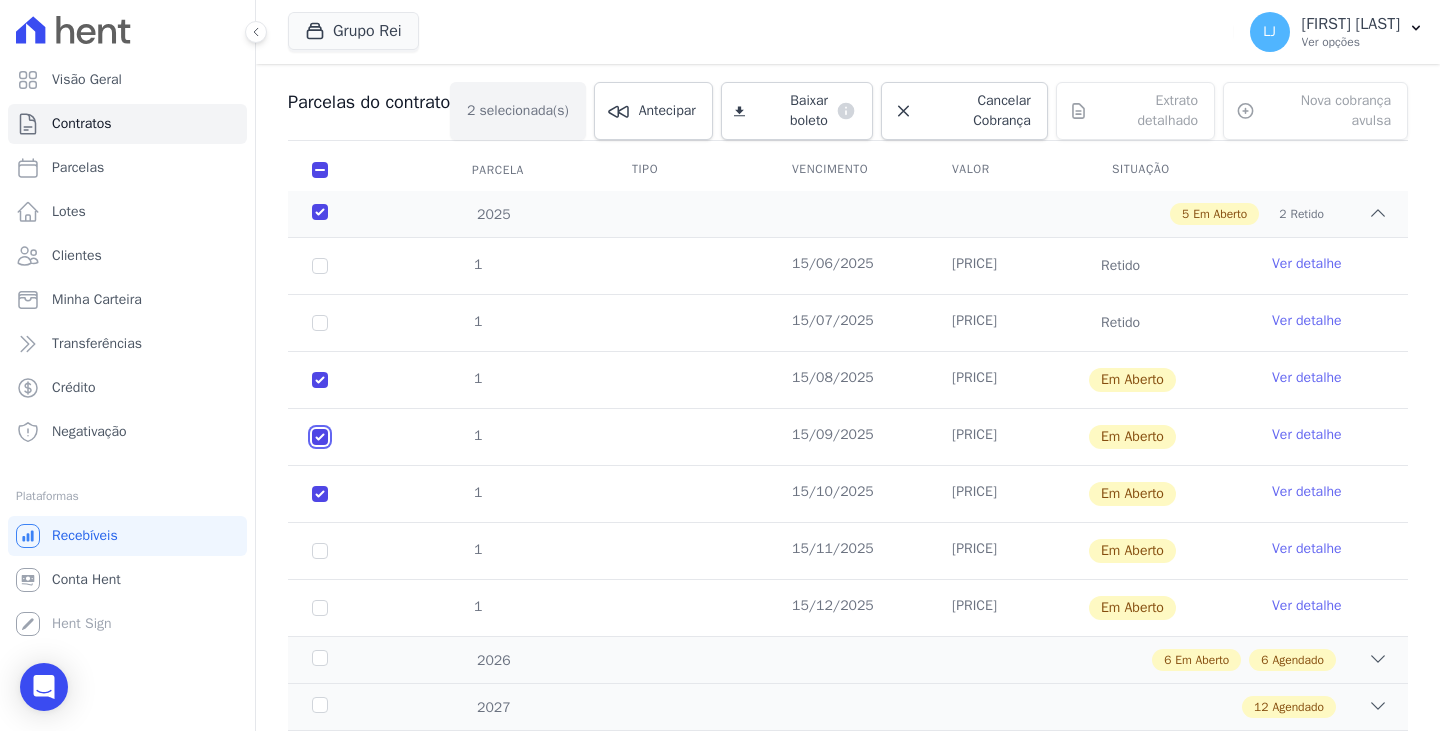 checkbox on "true" 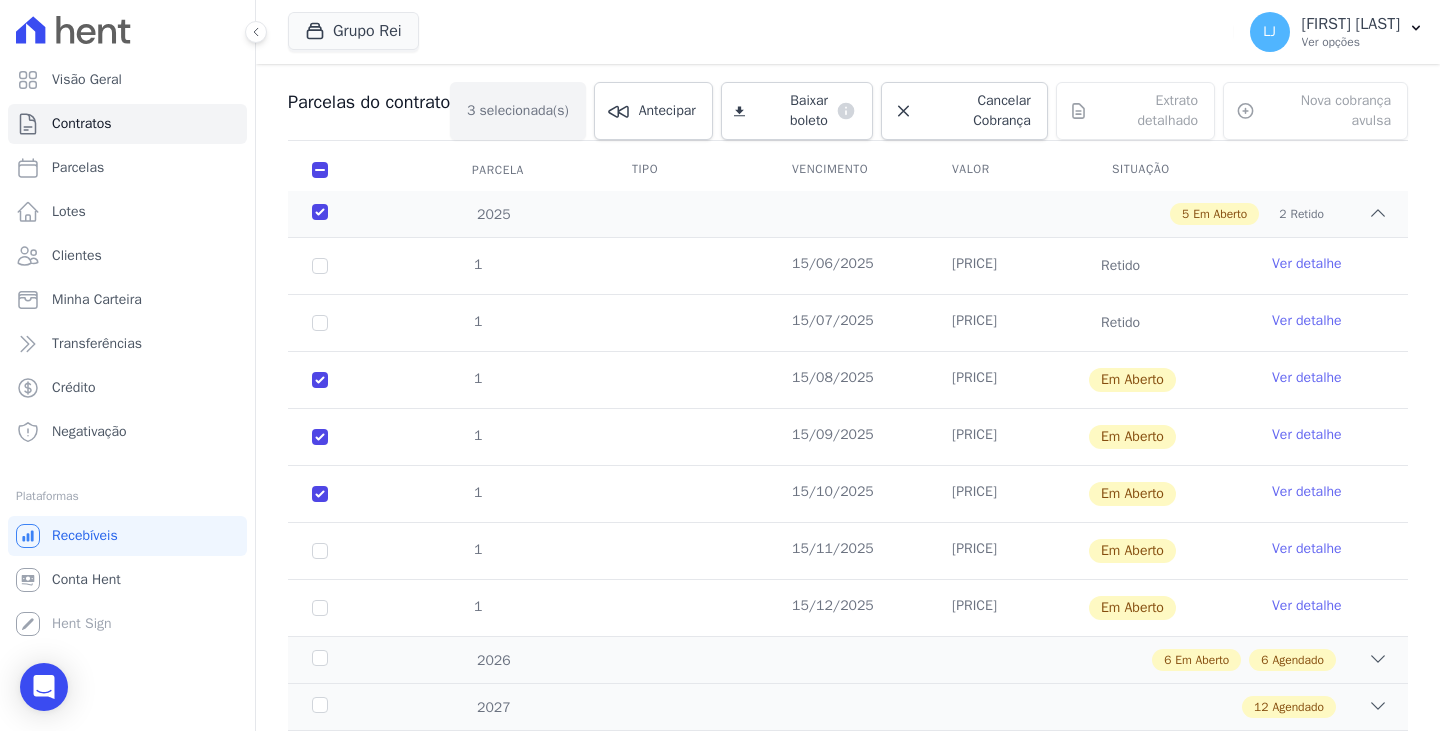 drag, startPoint x: 311, startPoint y: 554, endPoint x: 318, endPoint y: 562, distance: 10.630146 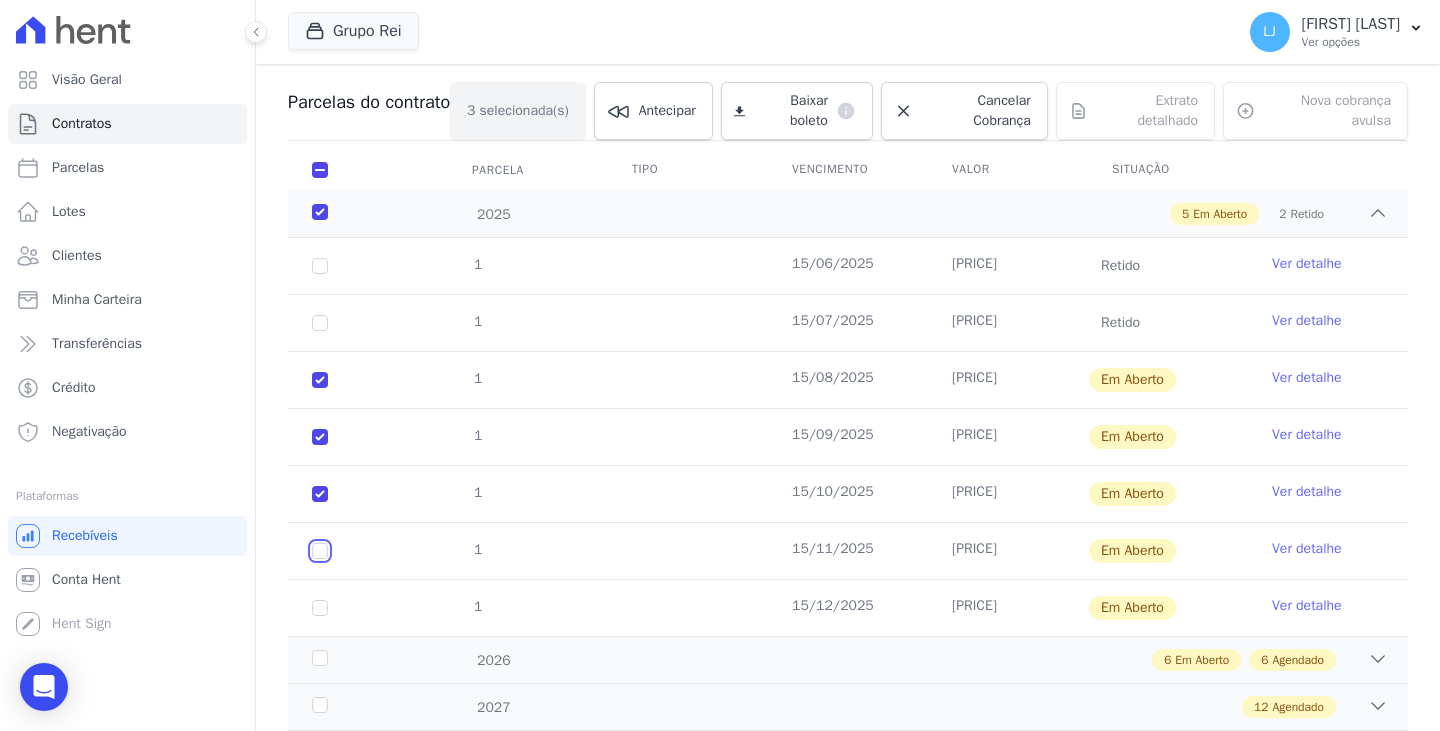 click at bounding box center (320, 380) 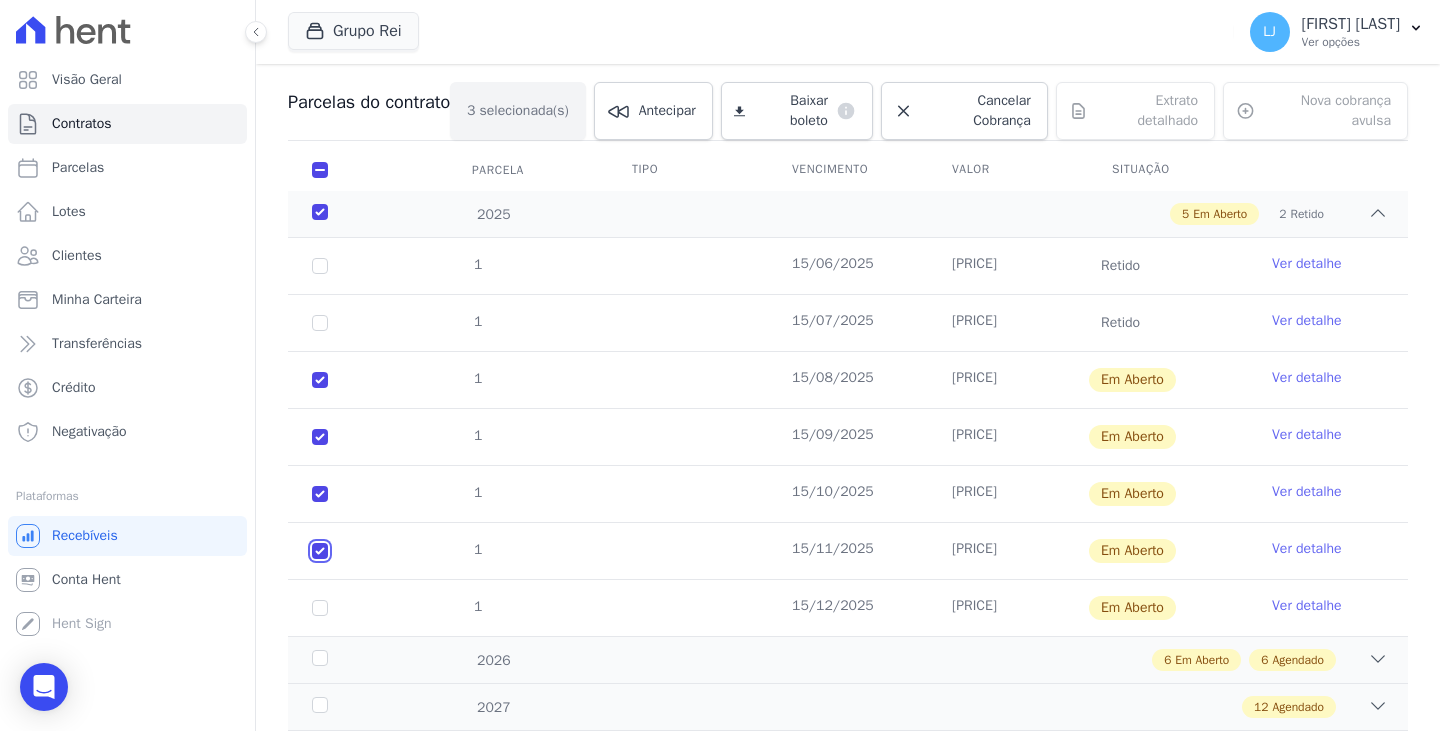 checkbox on "true" 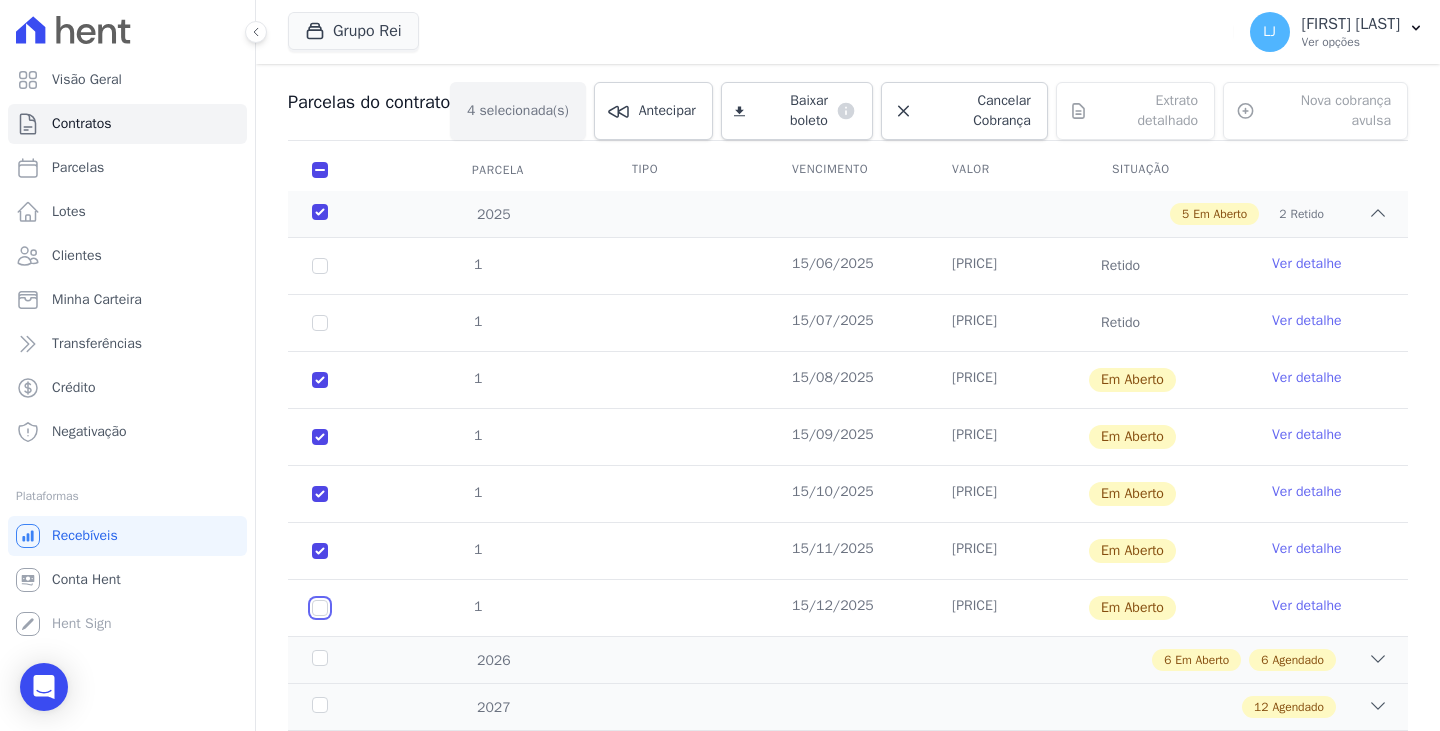click at bounding box center [320, 380] 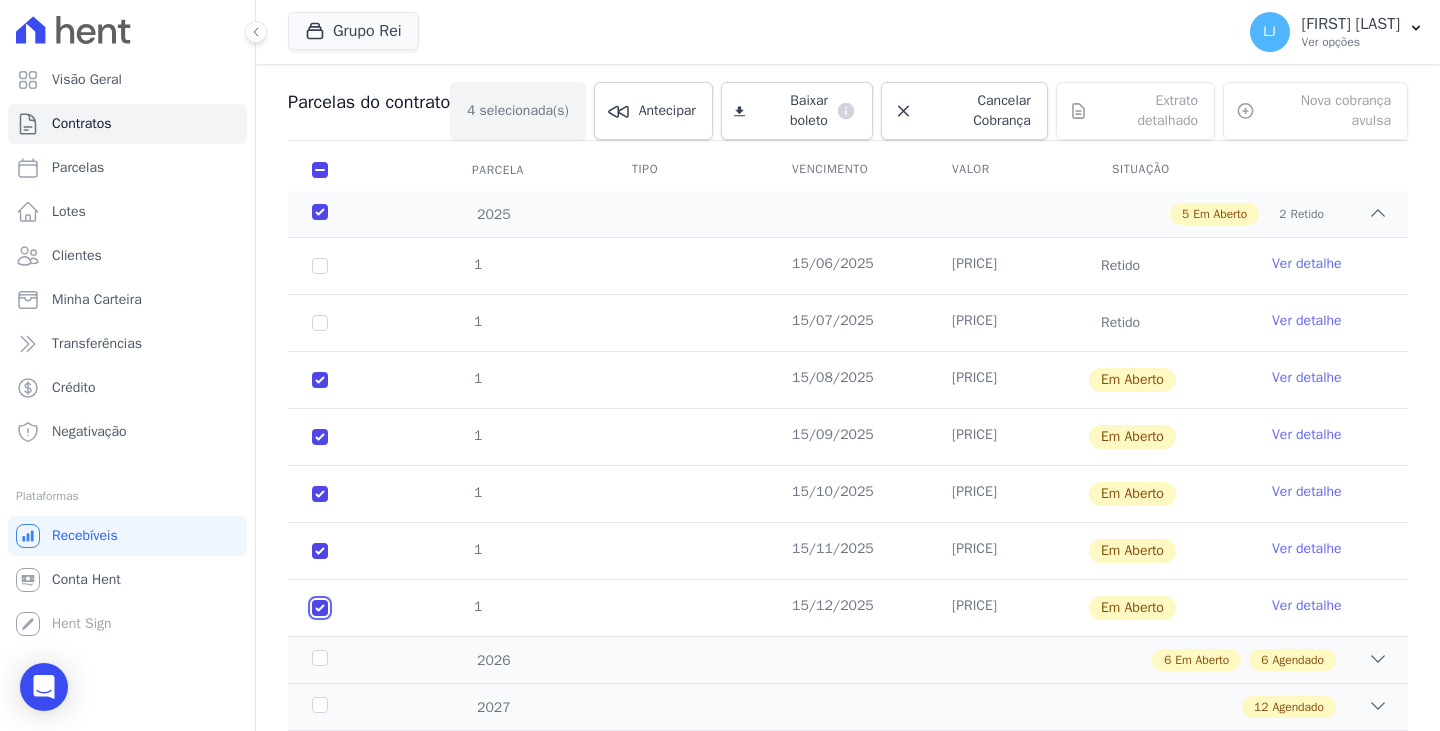 checkbox on "true" 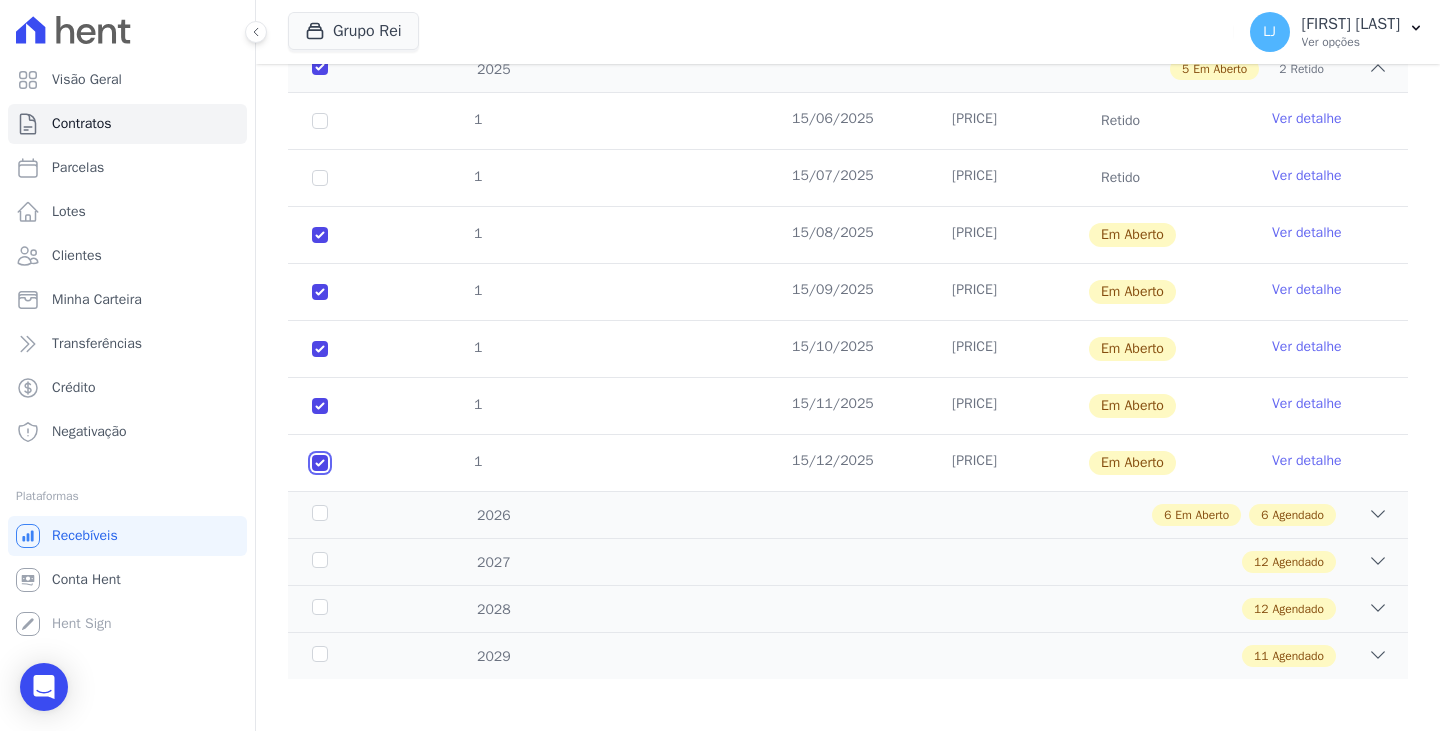 scroll, scrollTop: 353, scrollLeft: 0, axis: vertical 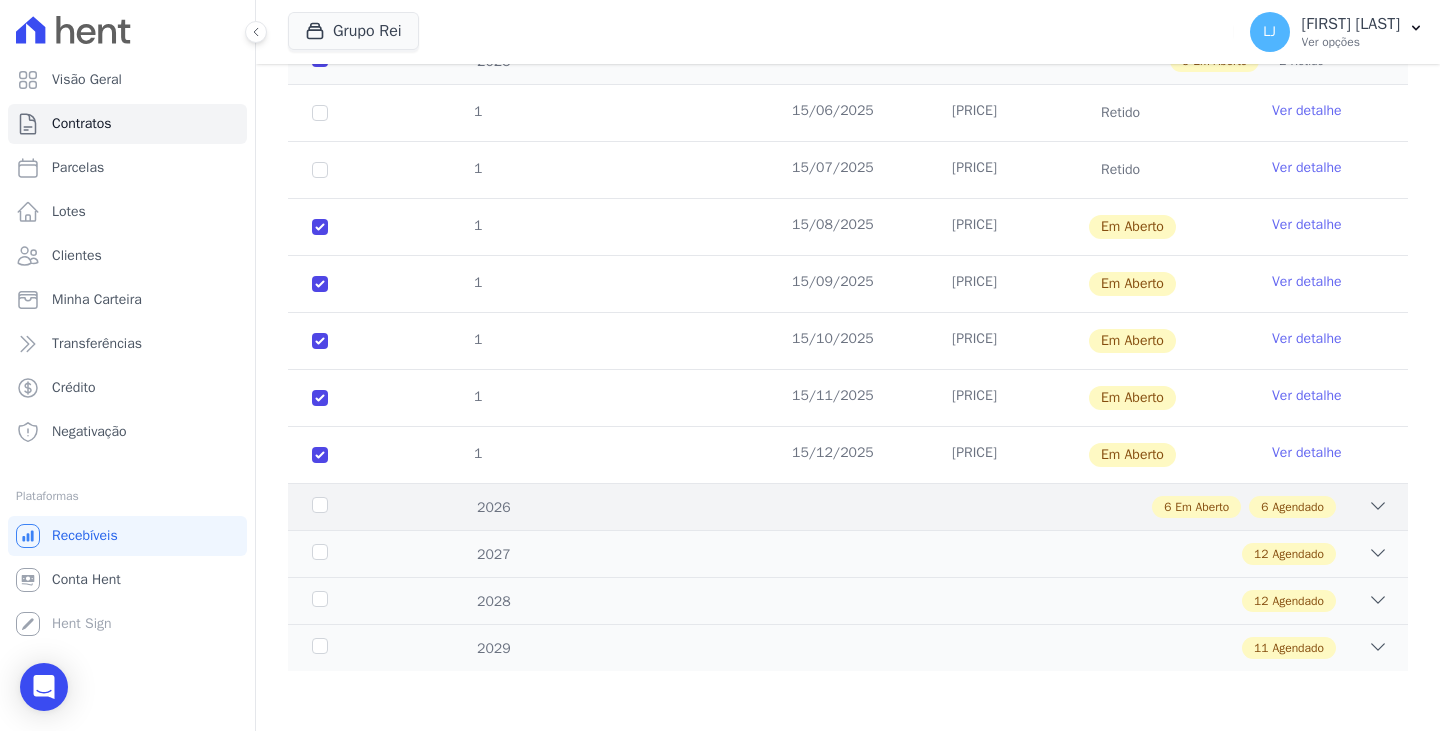 click on "2026" at bounding box center [356, 507] 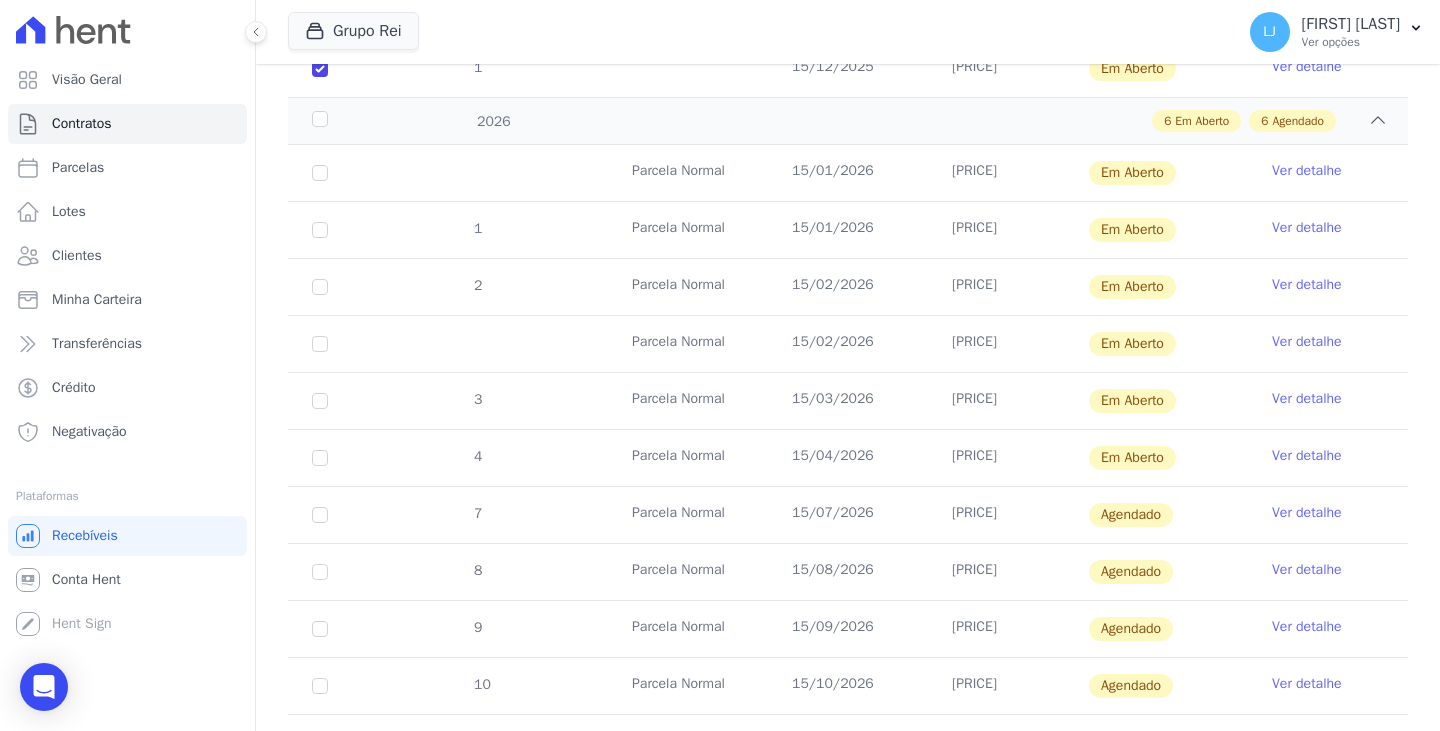 scroll, scrollTop: 737, scrollLeft: 0, axis: vertical 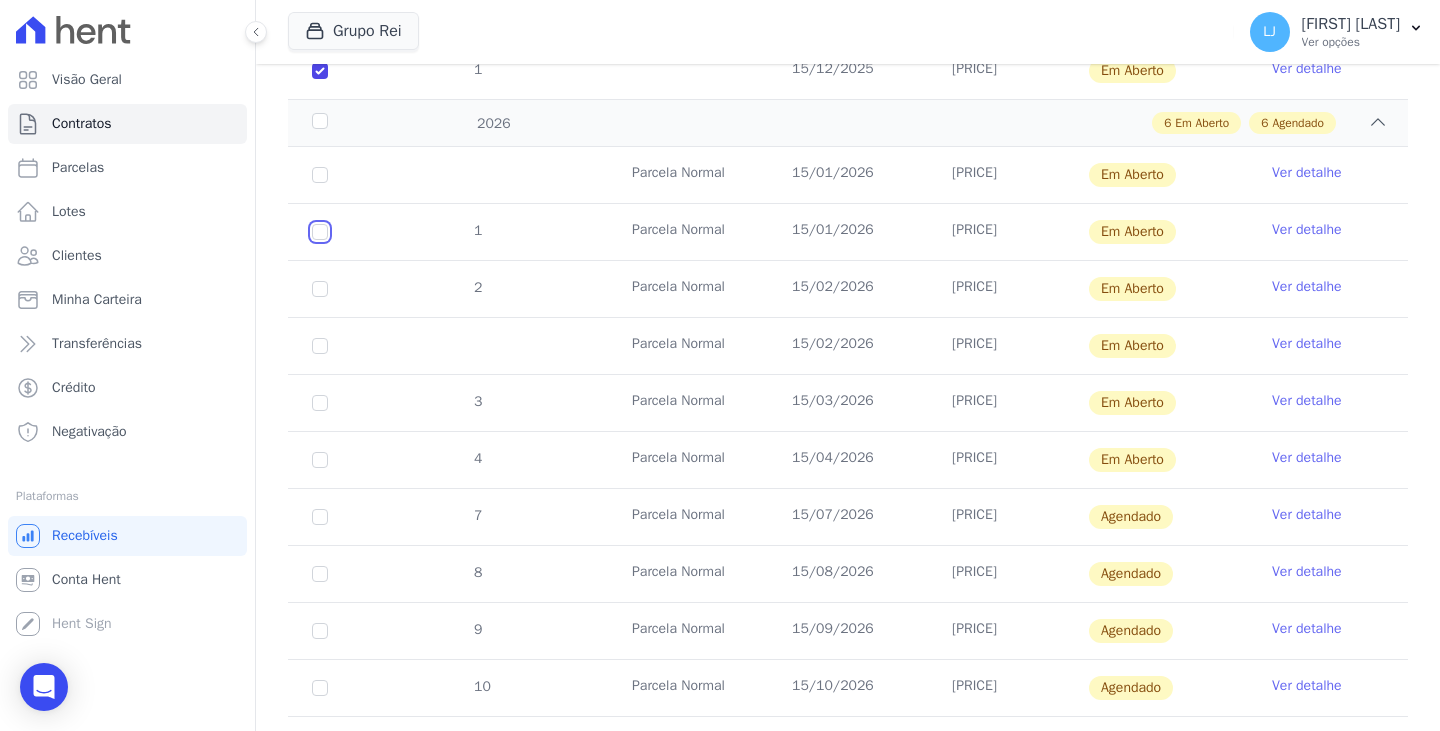 click at bounding box center (320, 175) 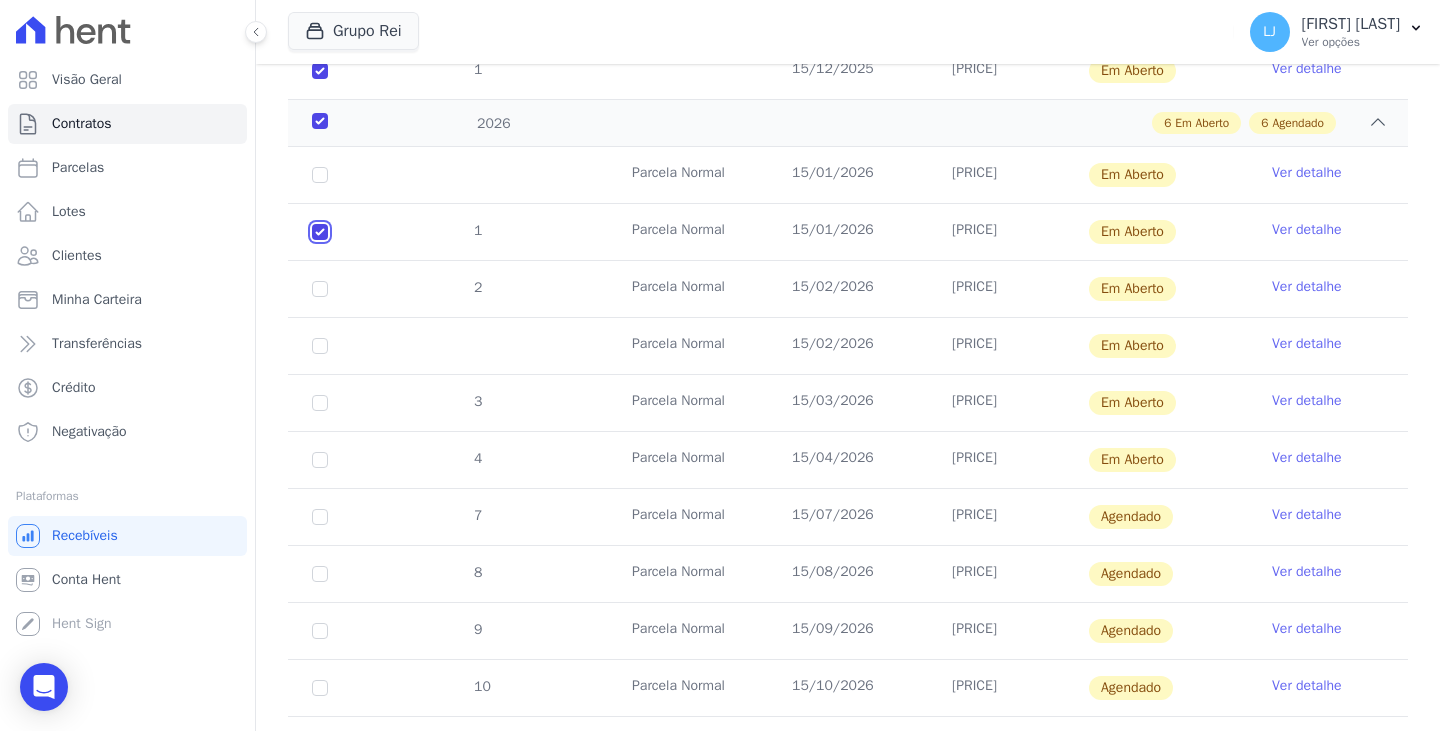 checkbox on "true" 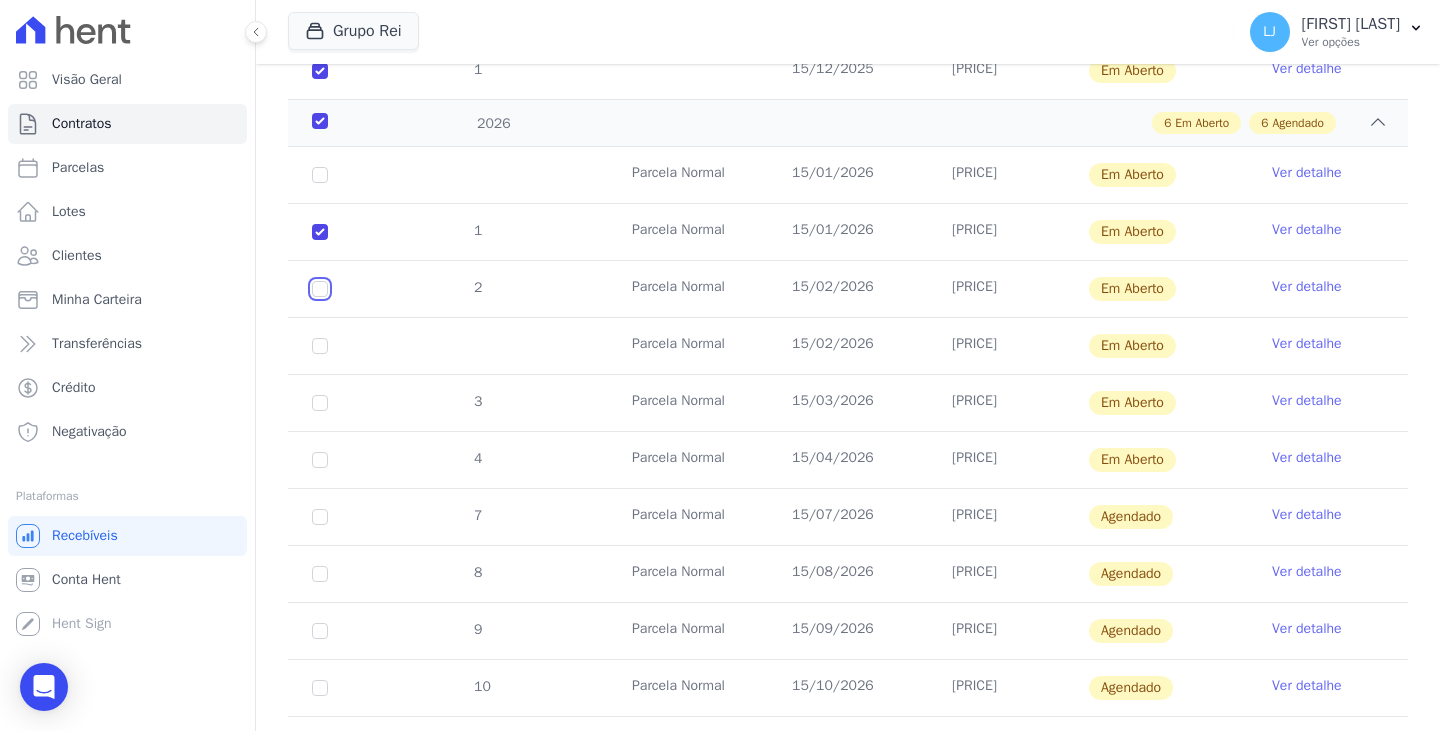 click at bounding box center [320, 175] 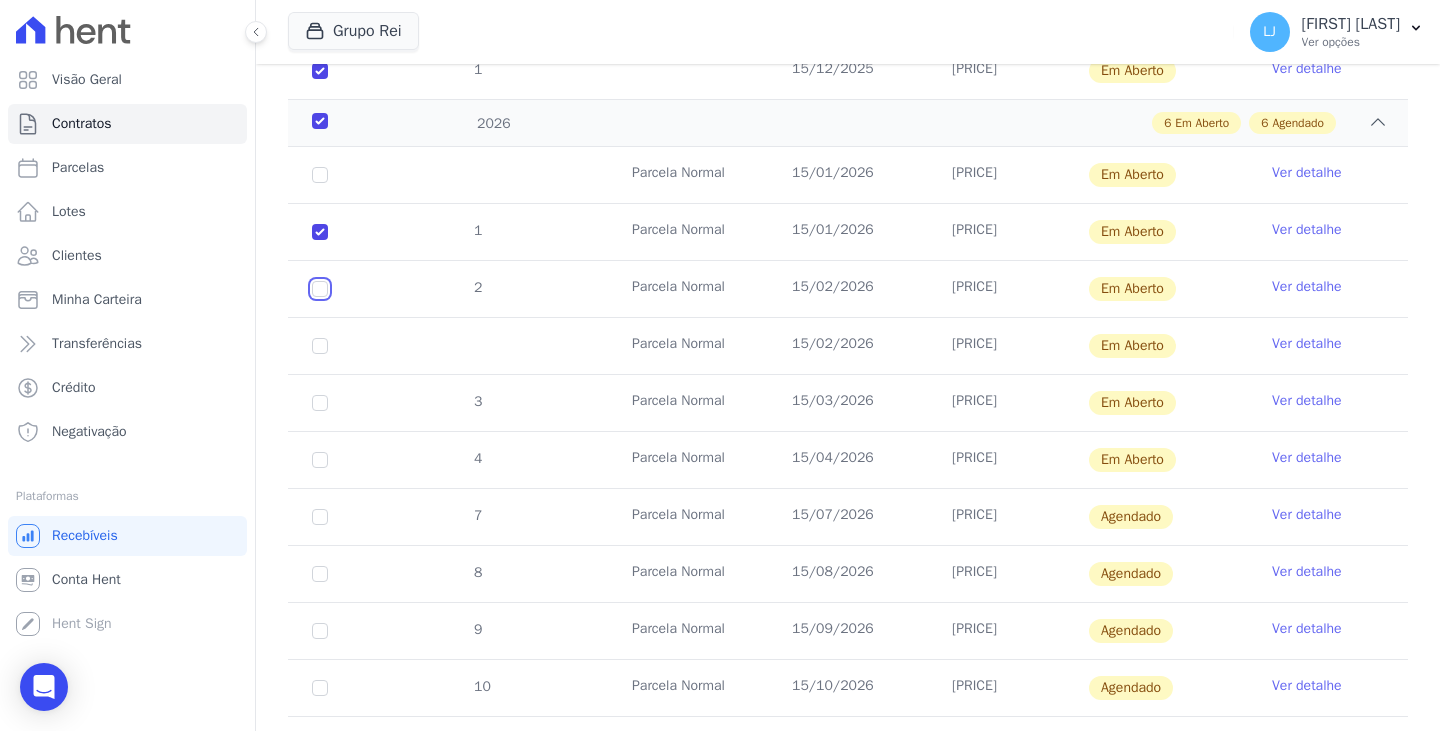 checkbox on "true" 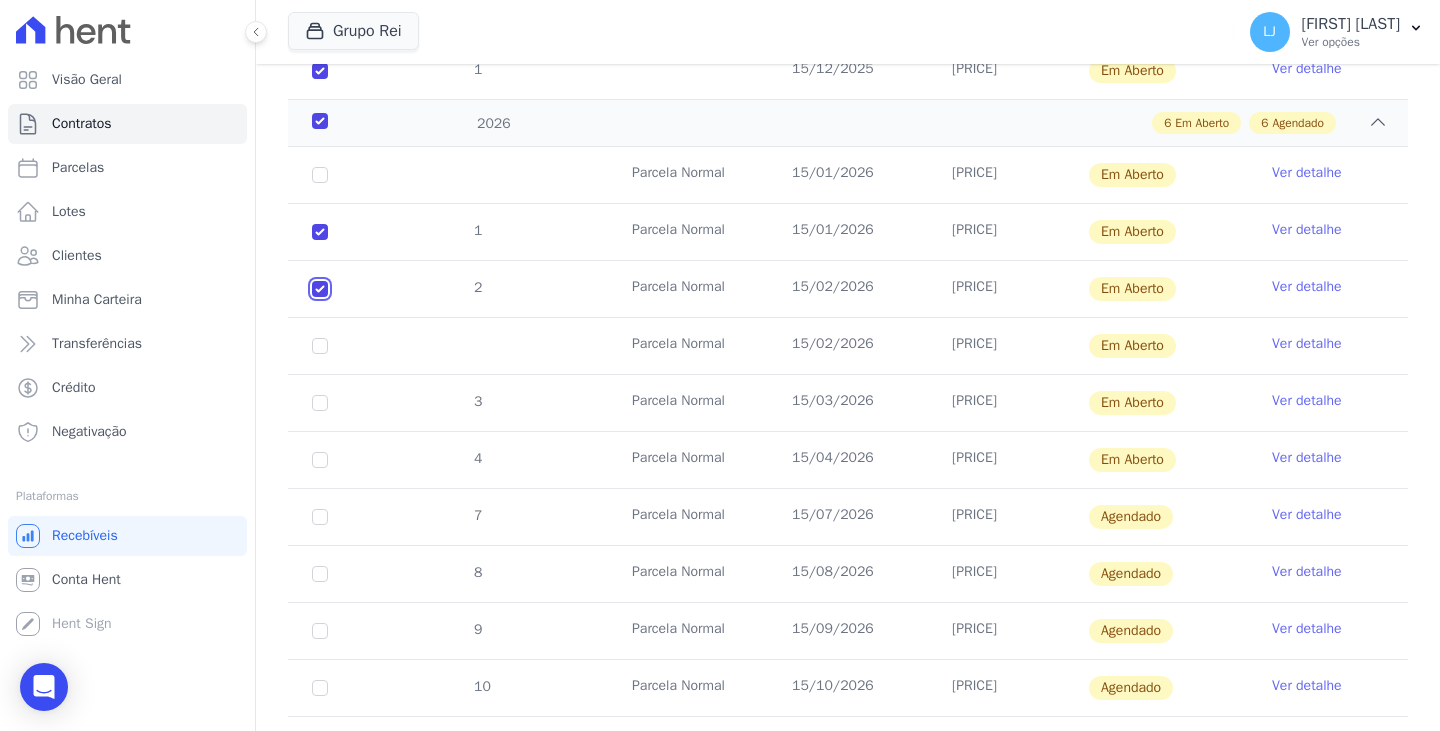checkbox on "true" 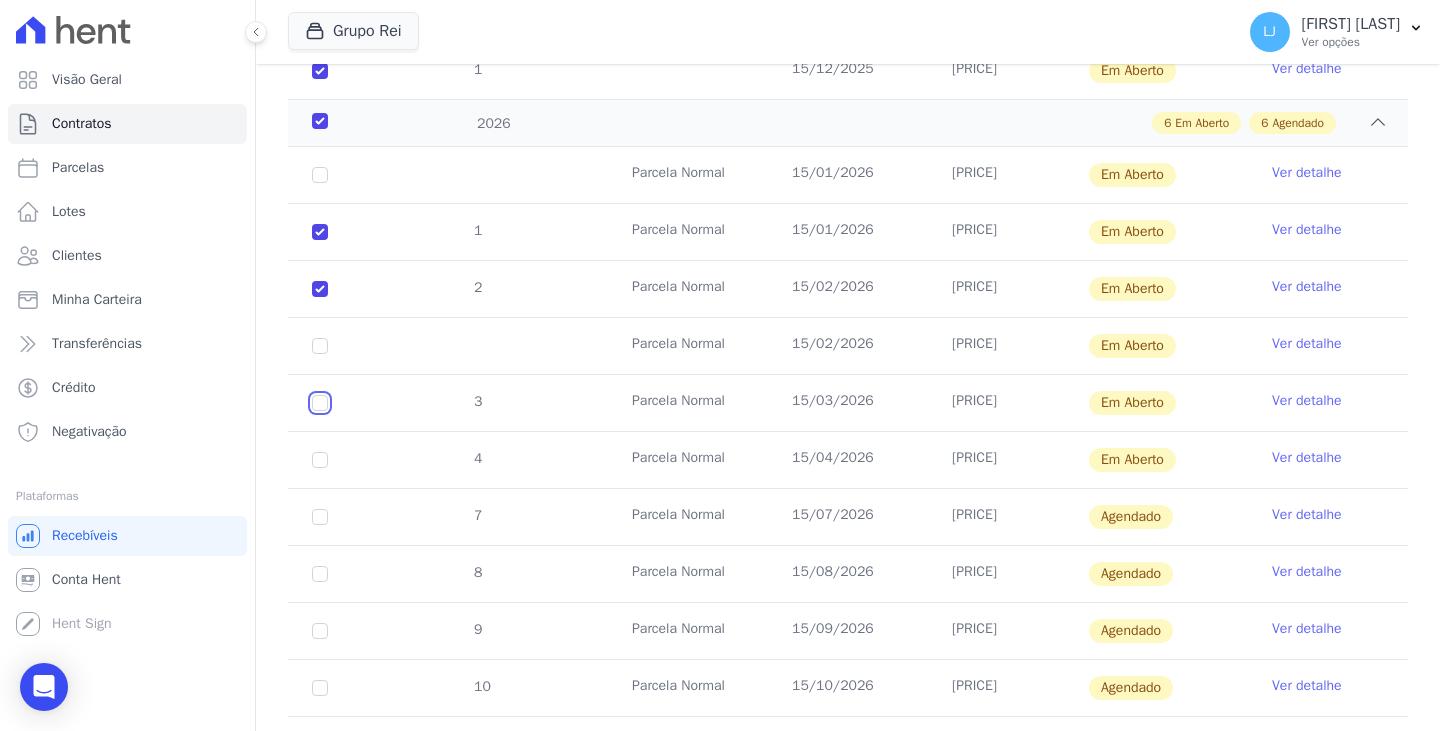 click at bounding box center (320, 175) 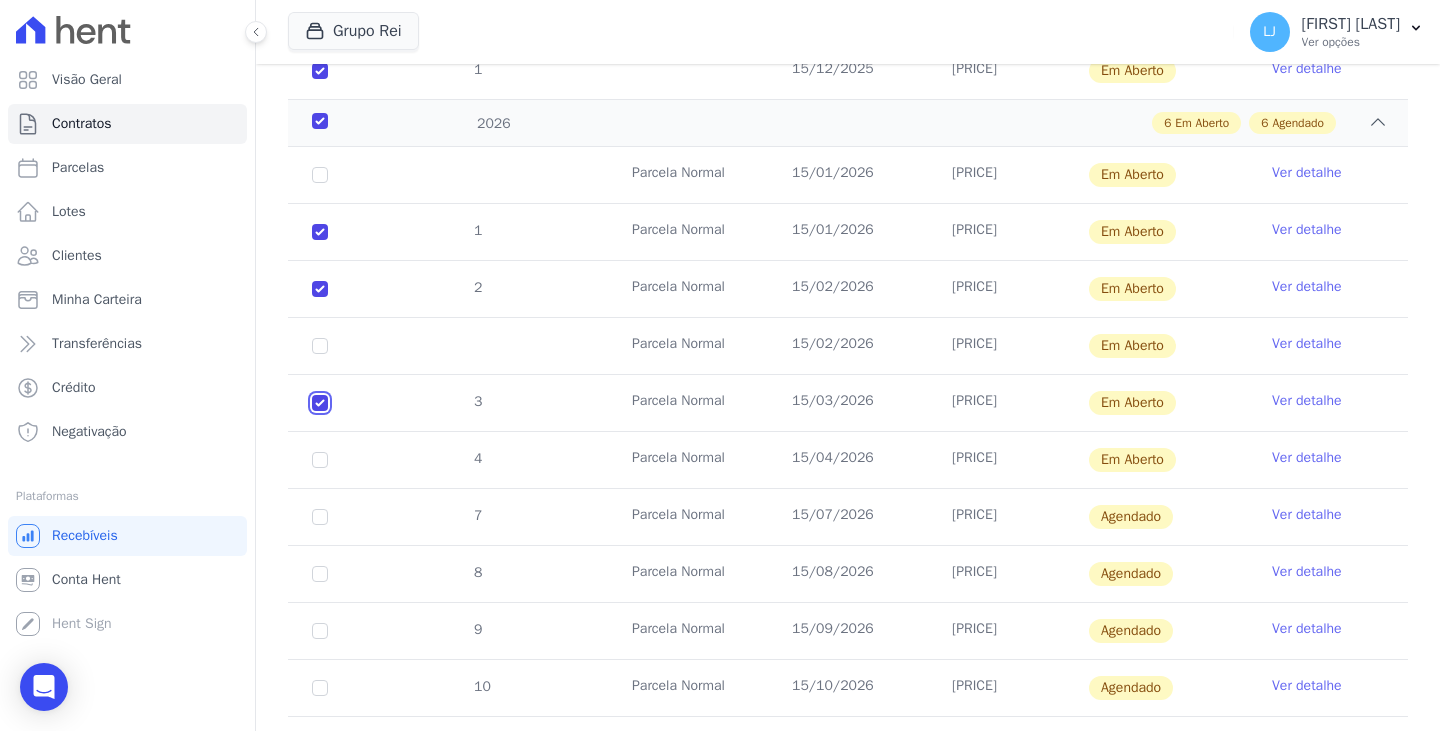 checkbox on "true" 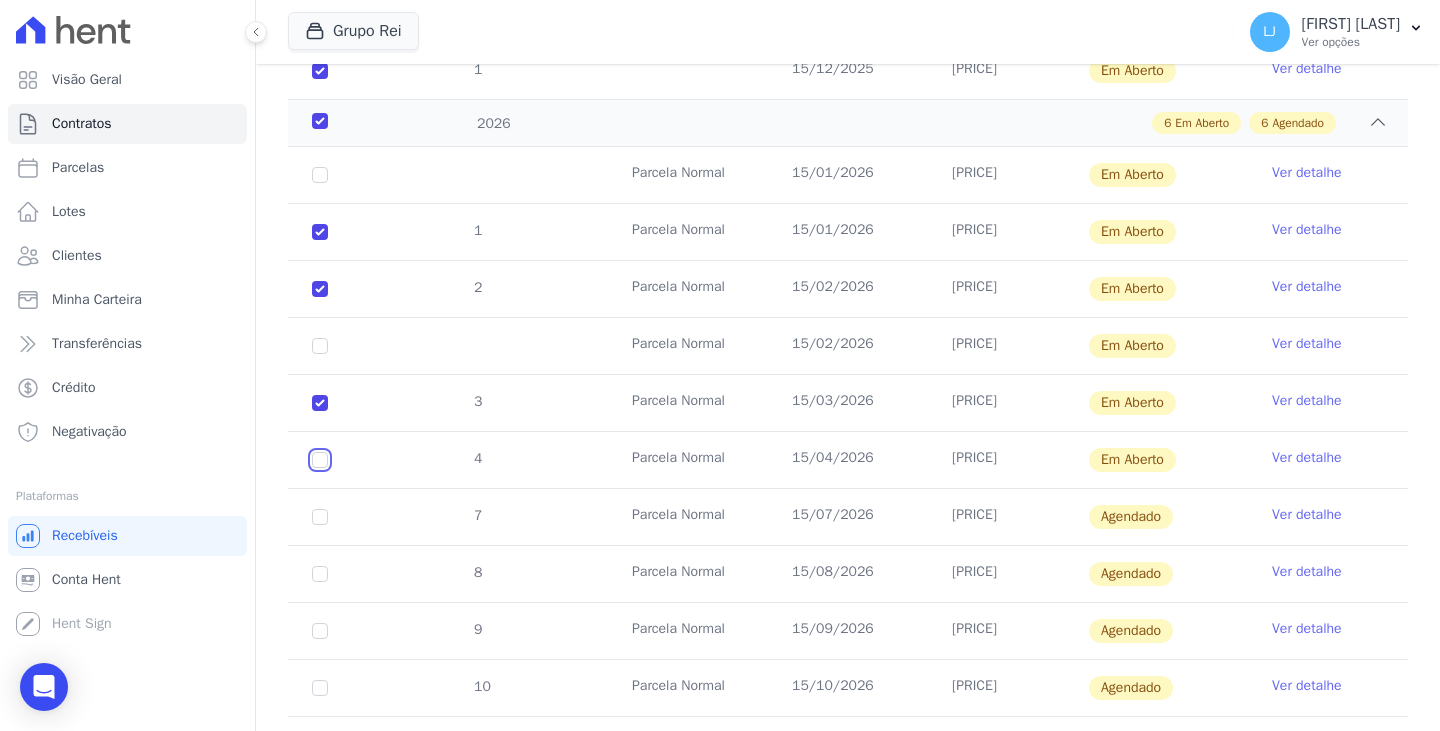 click at bounding box center [320, 175] 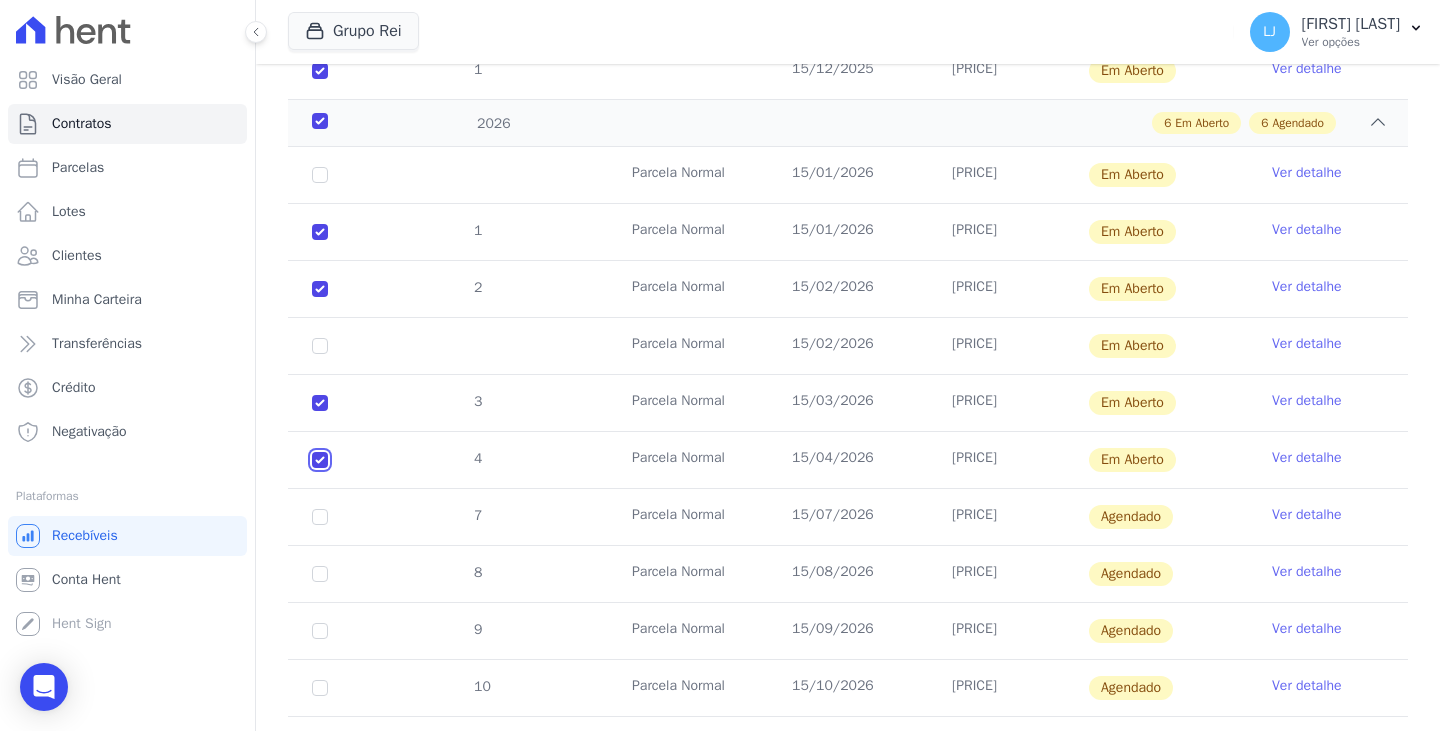checkbox on "true" 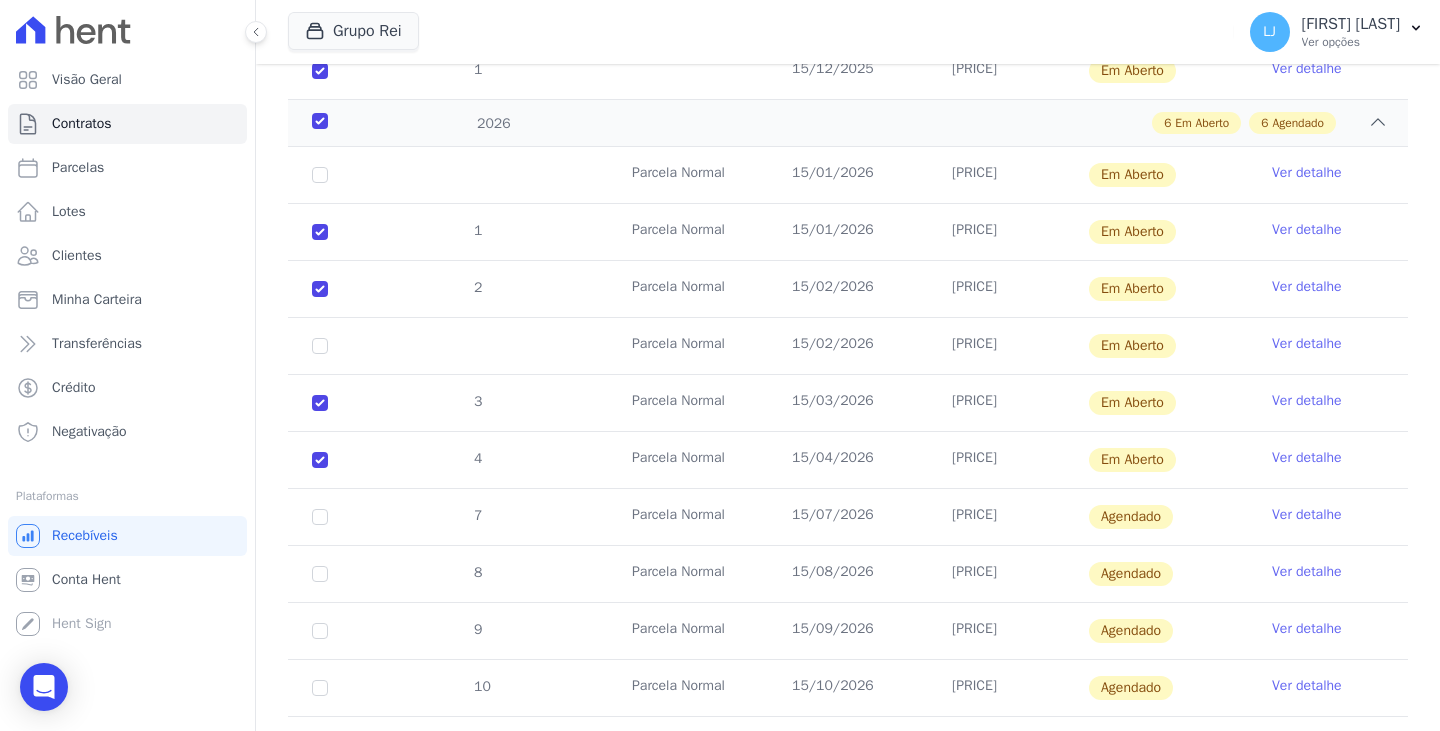 click on "7" at bounding box center [320, 517] 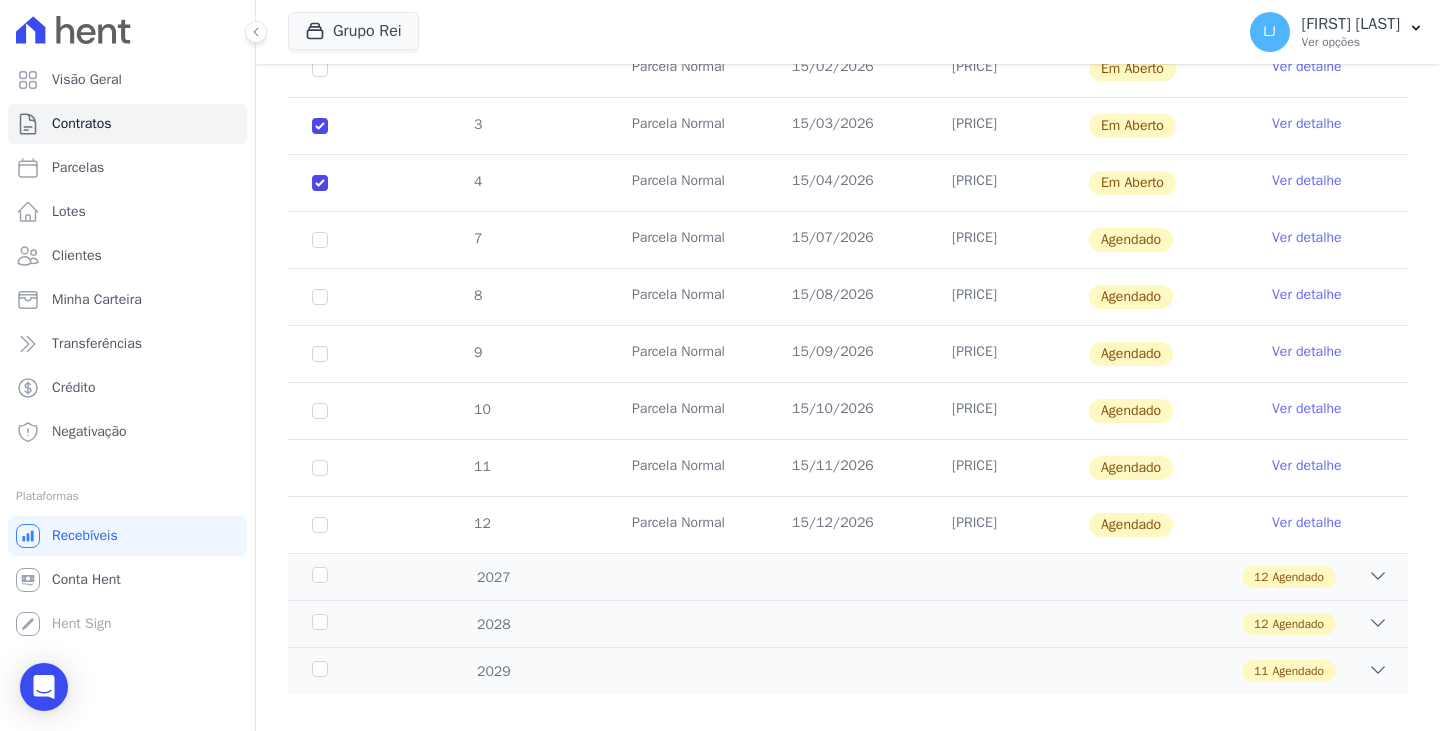 scroll, scrollTop: 1037, scrollLeft: 0, axis: vertical 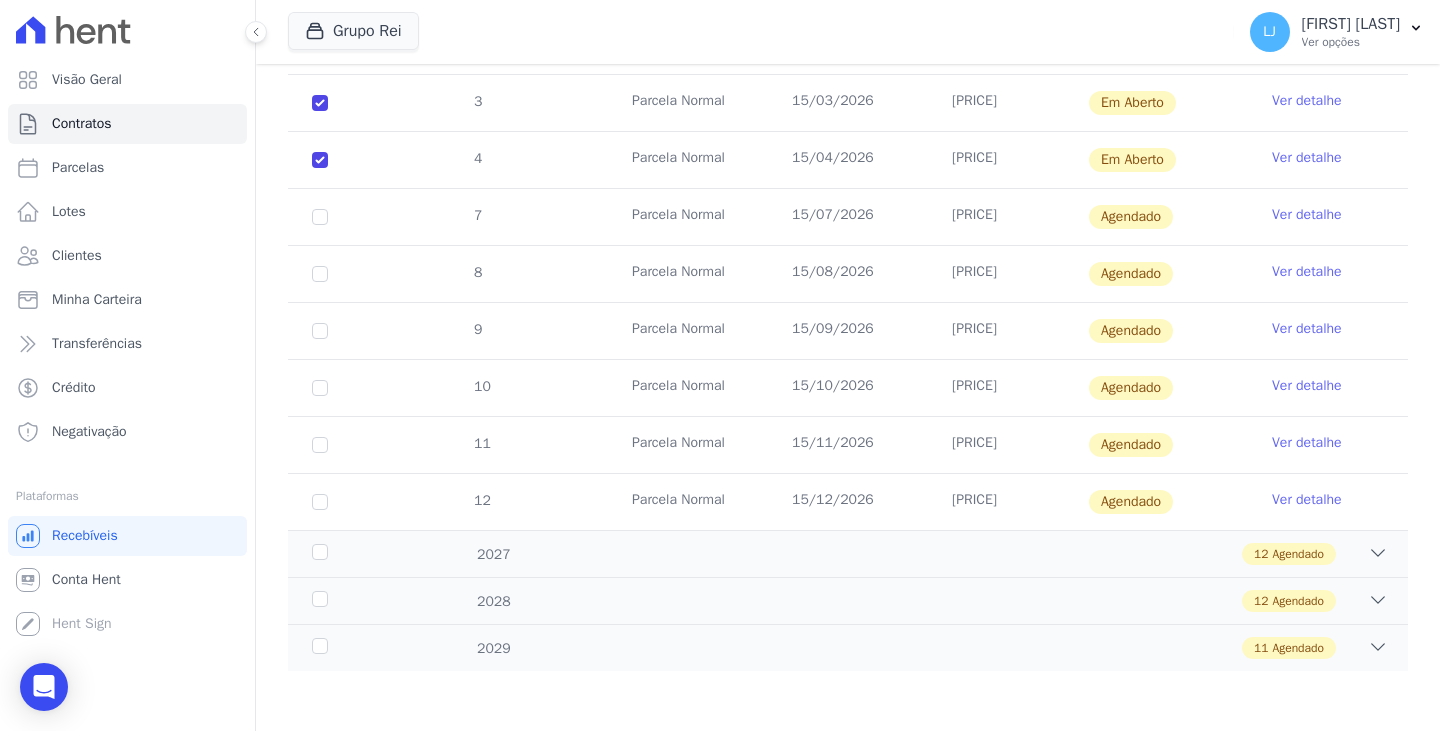 click on "7" at bounding box center (320, 217) 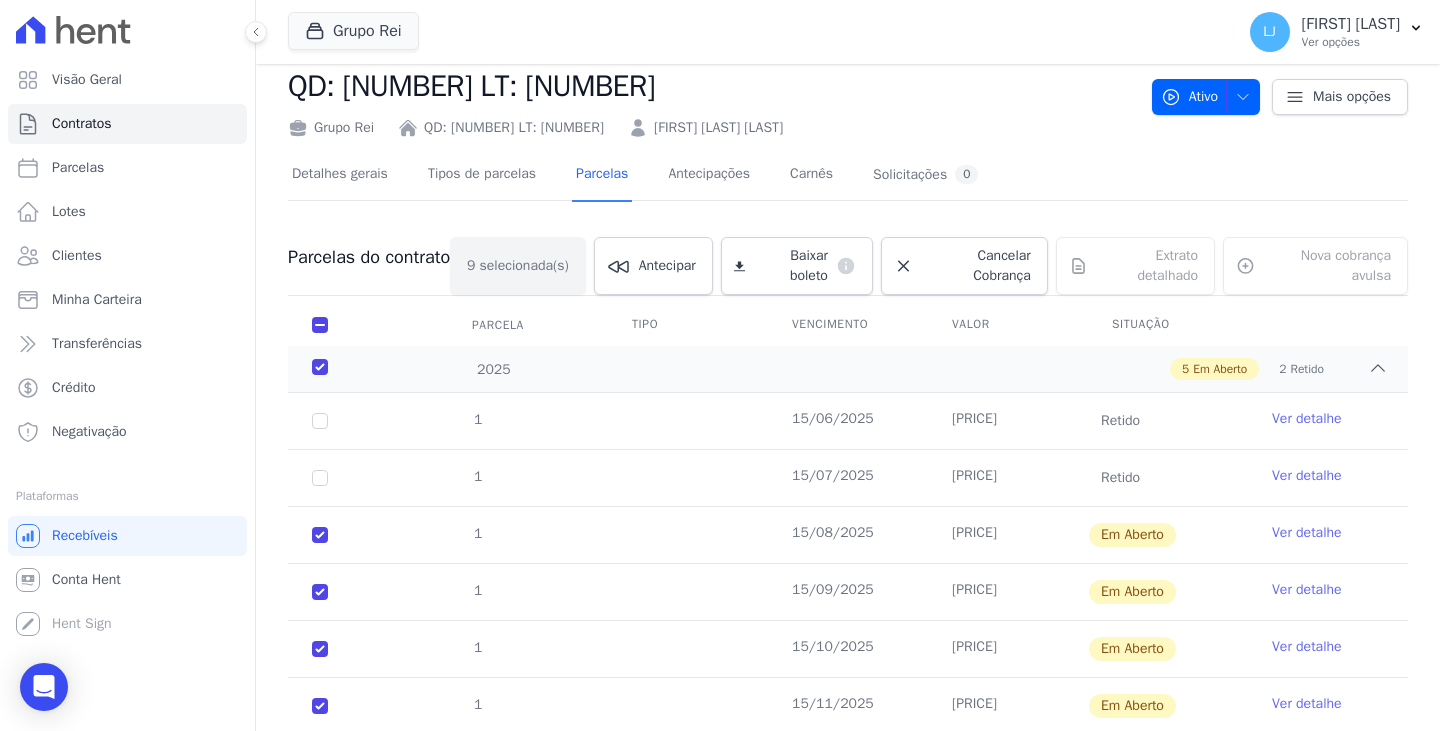 scroll, scrollTop: 0, scrollLeft: 0, axis: both 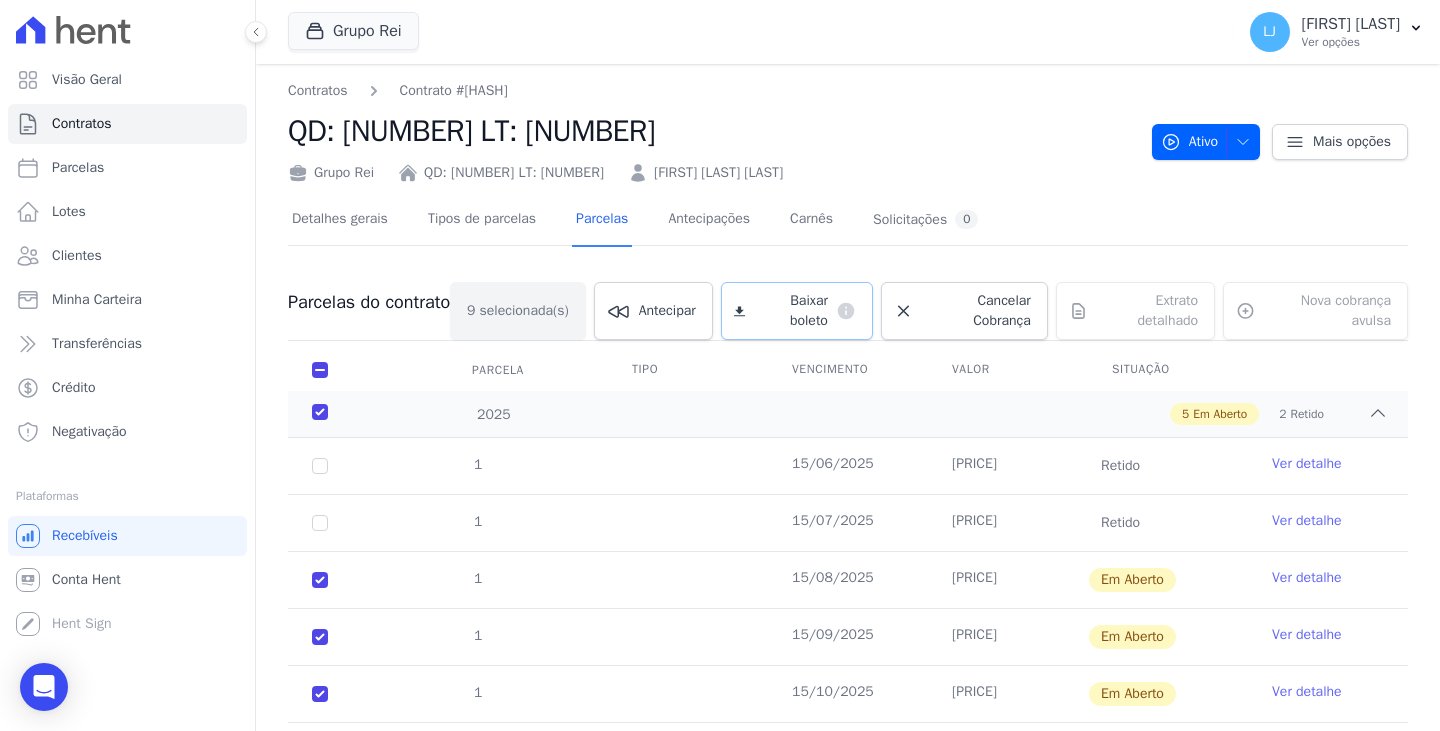 click on "Baixar boleto" at bounding box center (790, 311) 